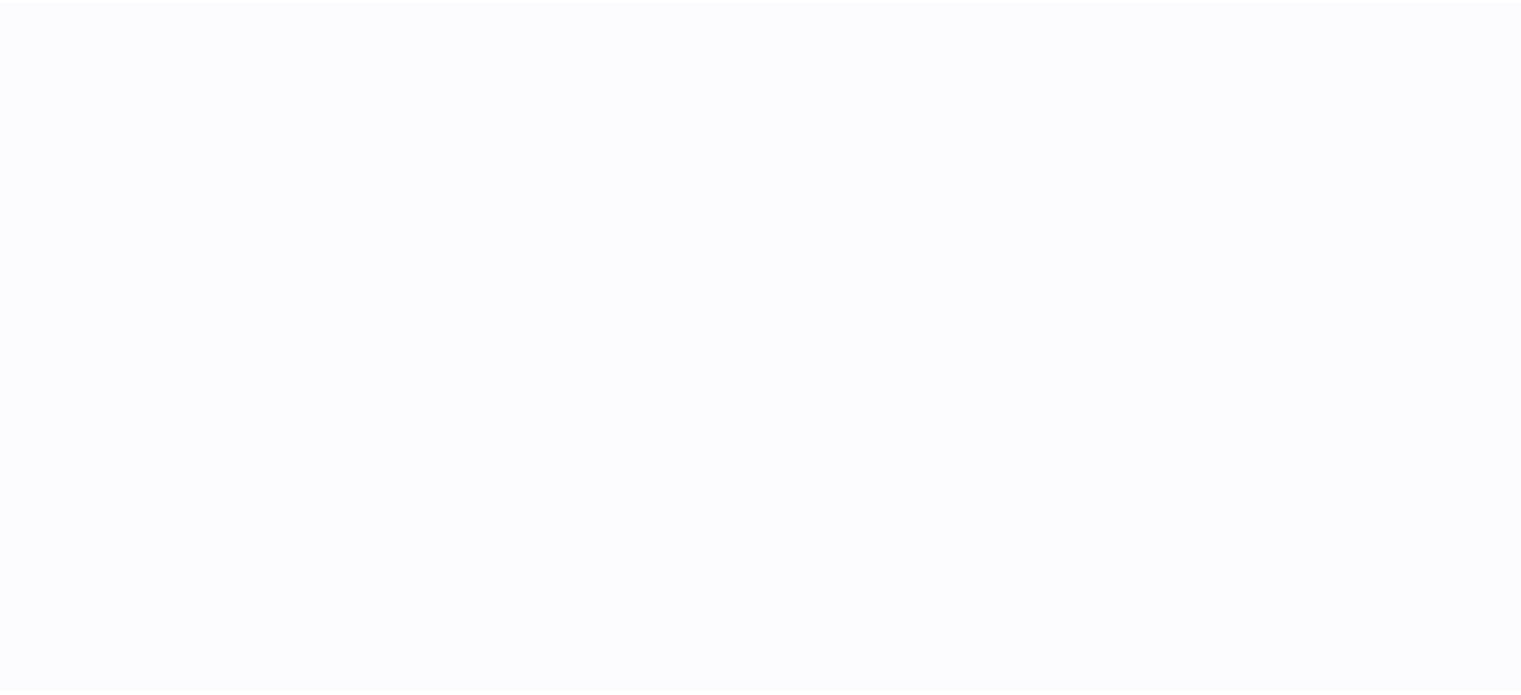 scroll, scrollTop: 0, scrollLeft: 0, axis: both 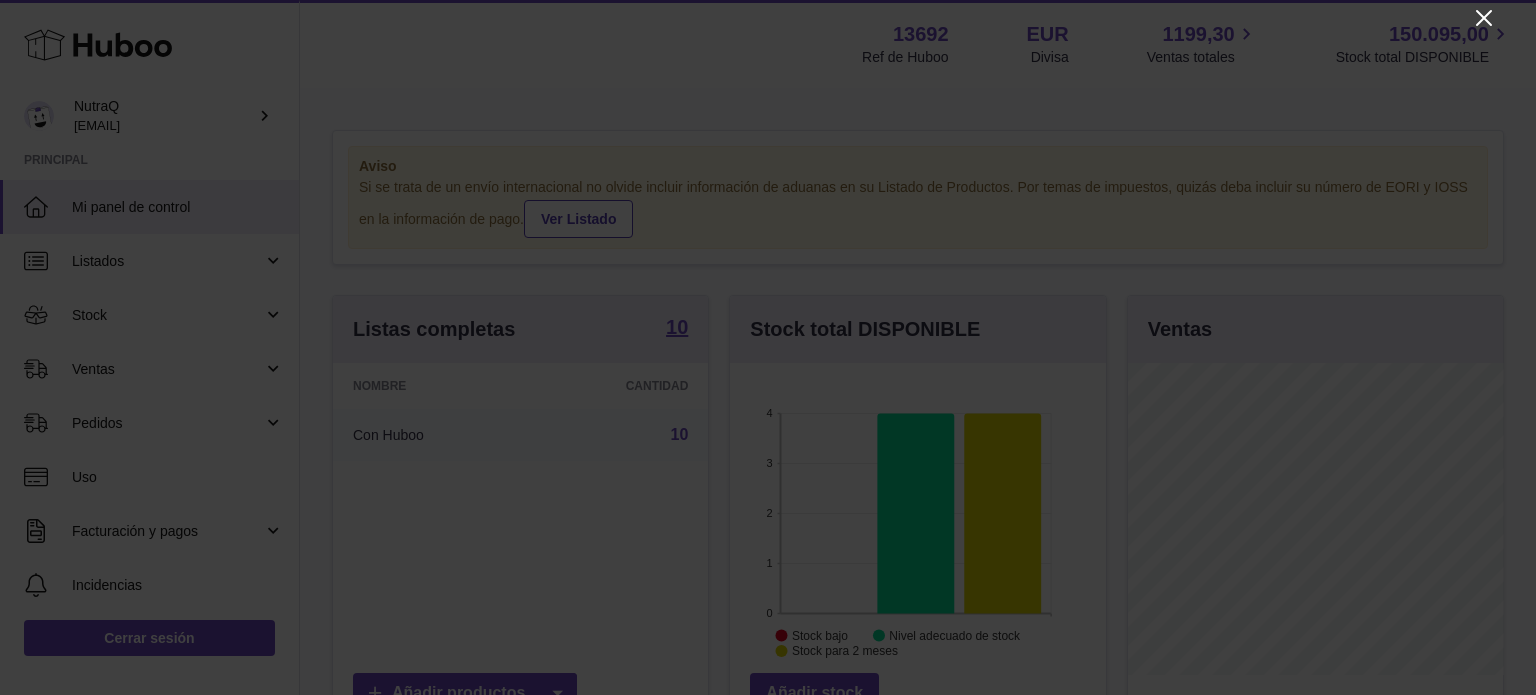 click 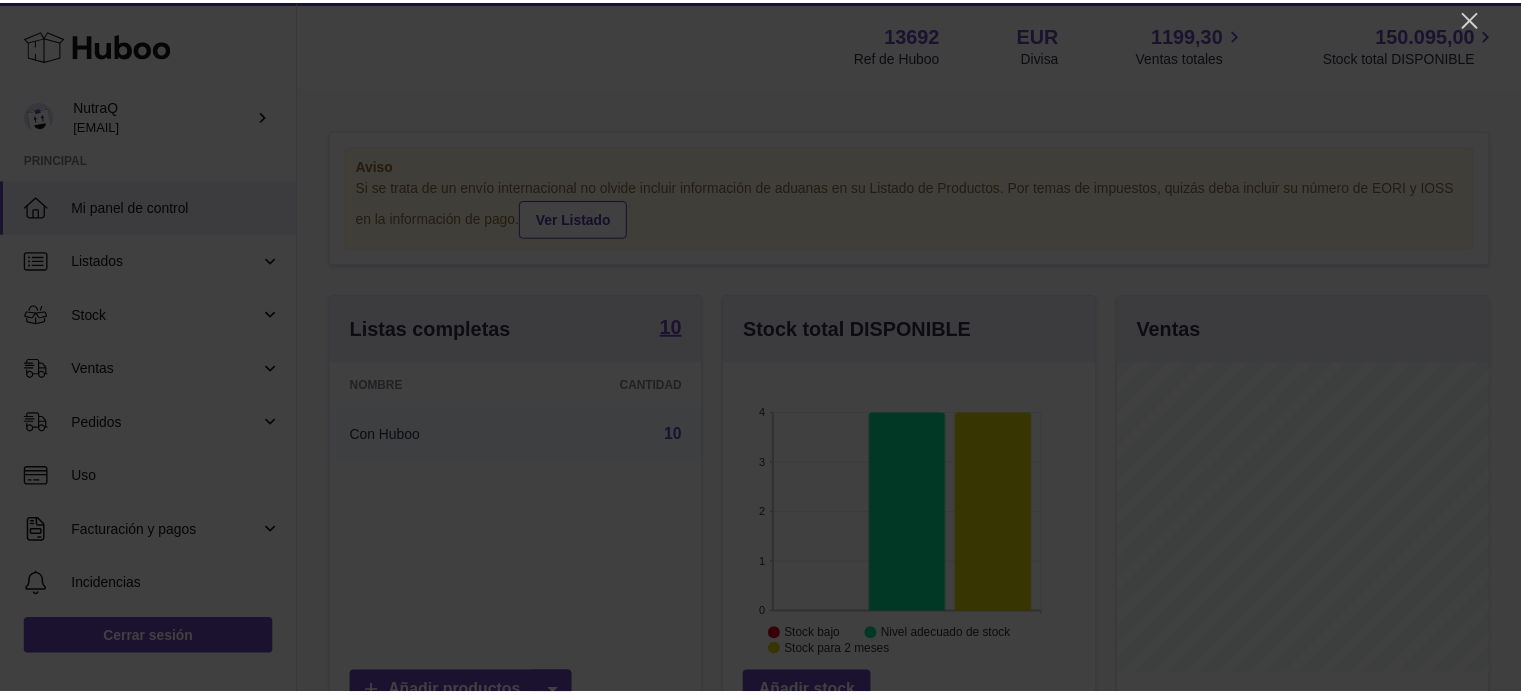 scroll, scrollTop: 312, scrollLeft: 371, axis: both 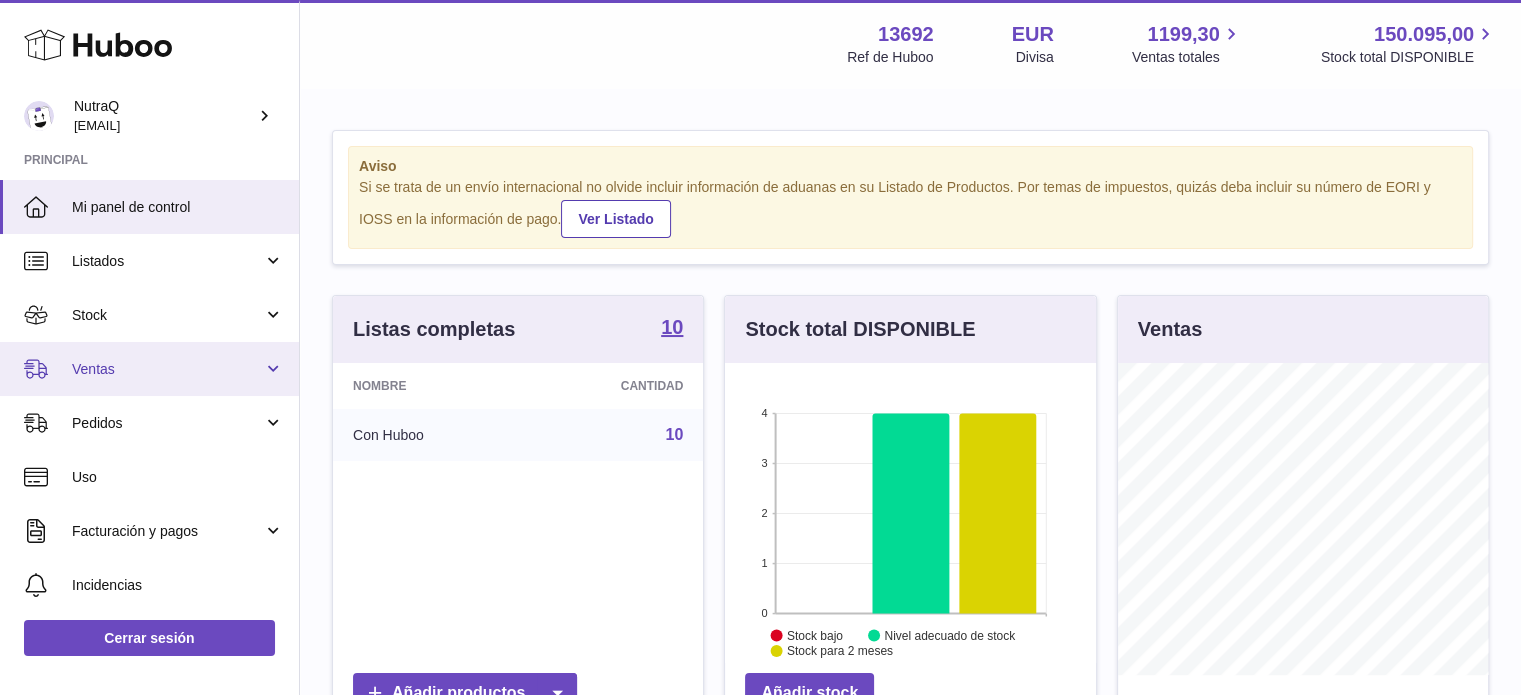 click on "Ventas" at bounding box center (167, 369) 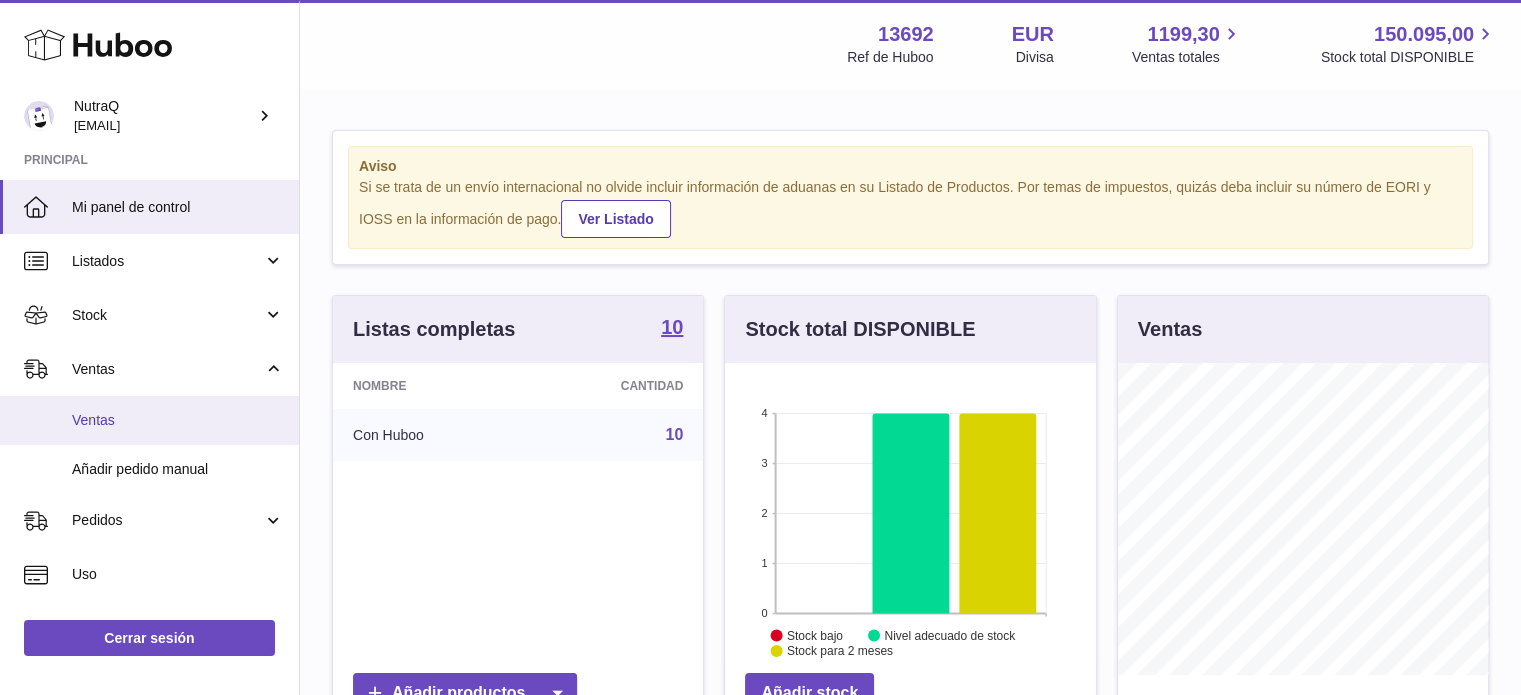 click on "Ventas" at bounding box center (178, 420) 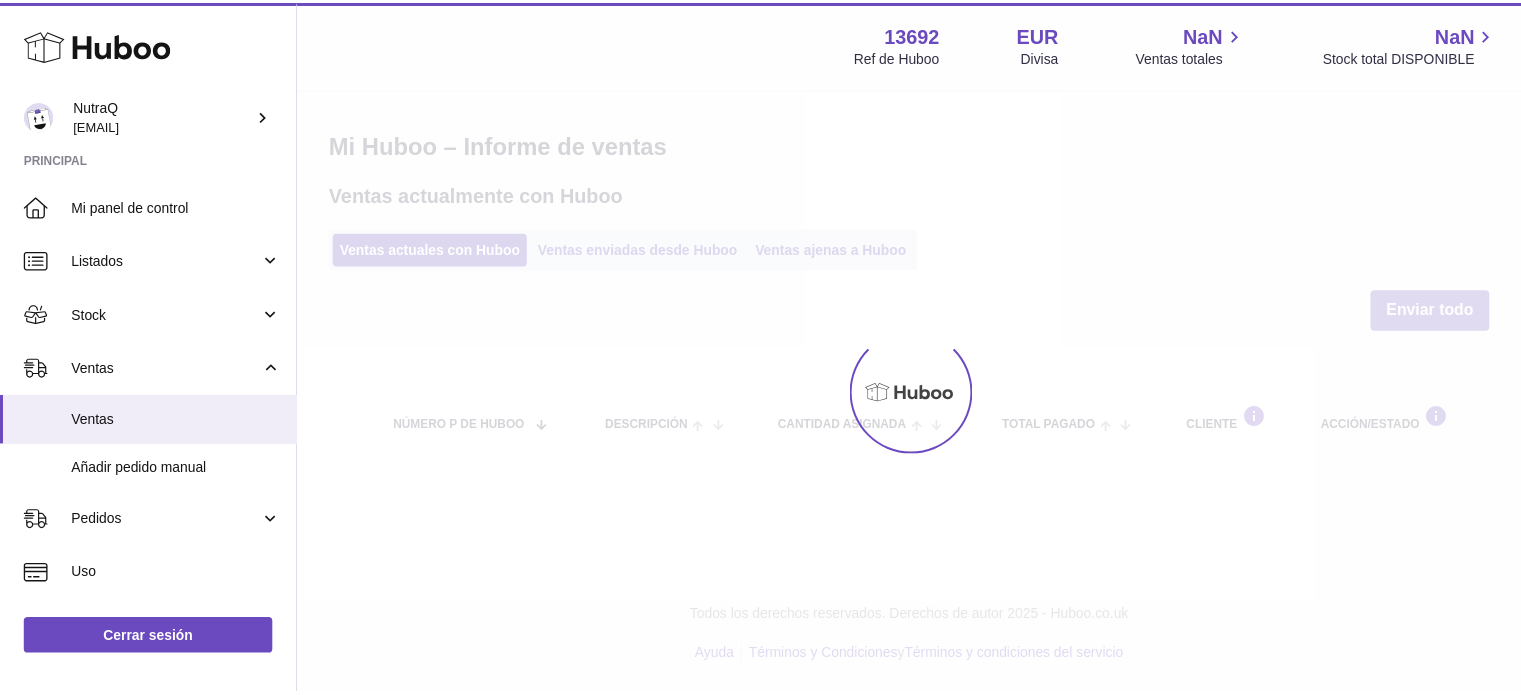 scroll, scrollTop: 0, scrollLeft: 0, axis: both 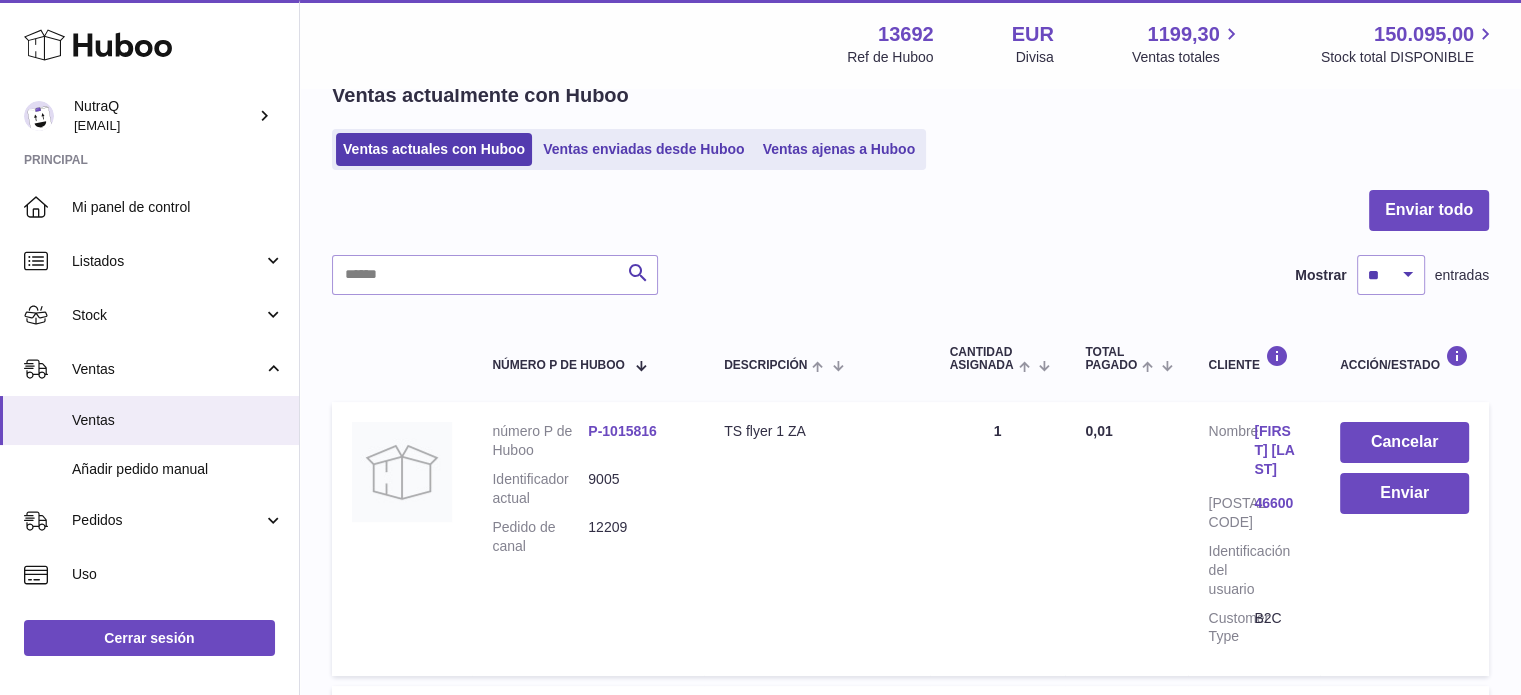 click on "Ventas actualmente con Huboo
Ventas actuales con Huboo
Ventas enviadas desde Huboo
Ventas ajenas a Huboo" at bounding box center (910, 126) 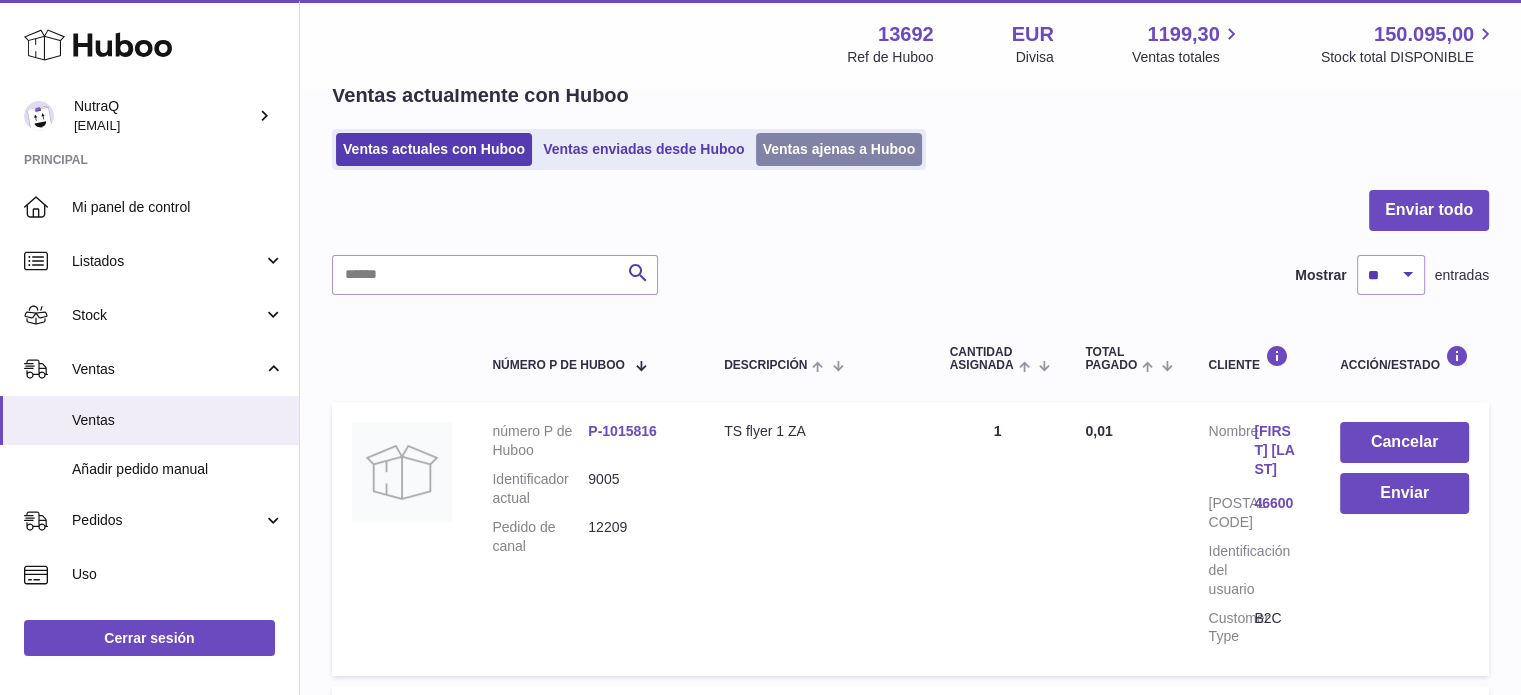 click on "Ventas ajenas a Huboo" at bounding box center [839, 149] 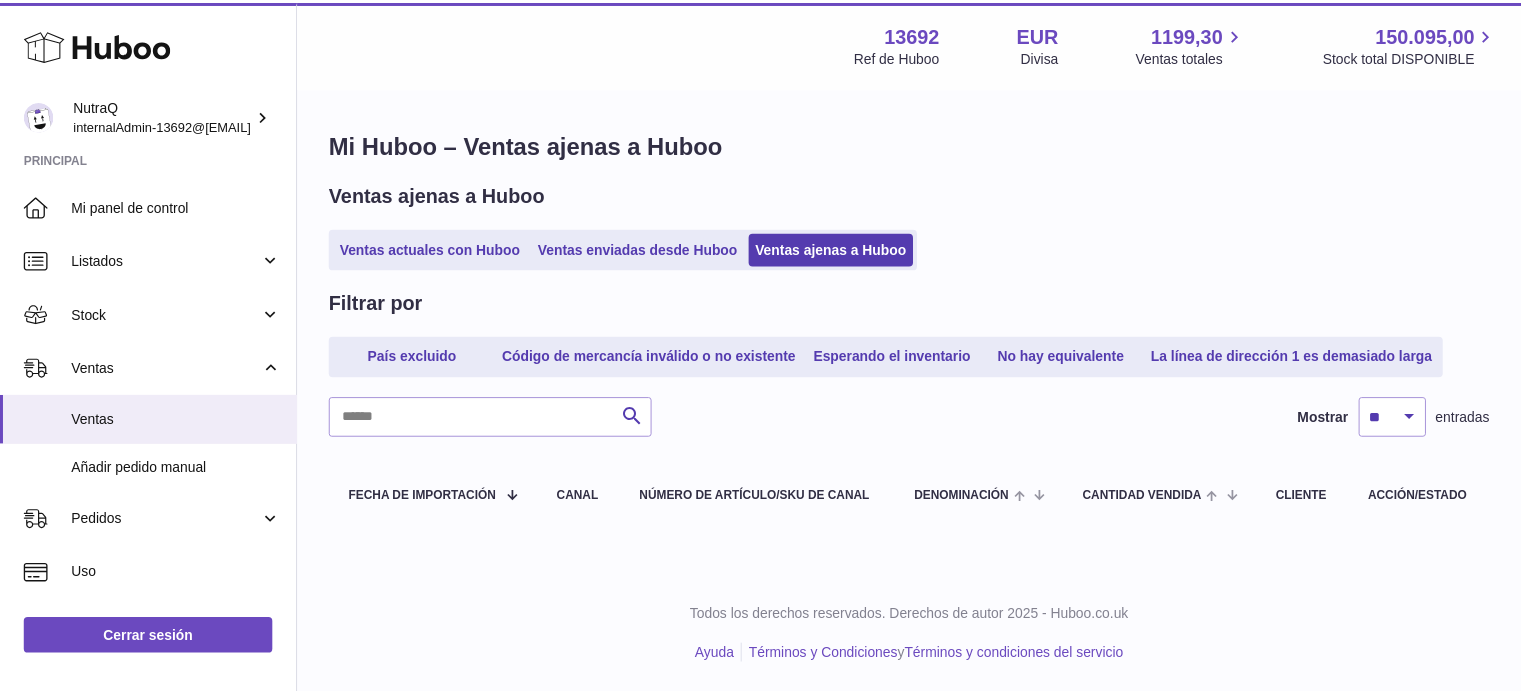 scroll, scrollTop: 0, scrollLeft: 0, axis: both 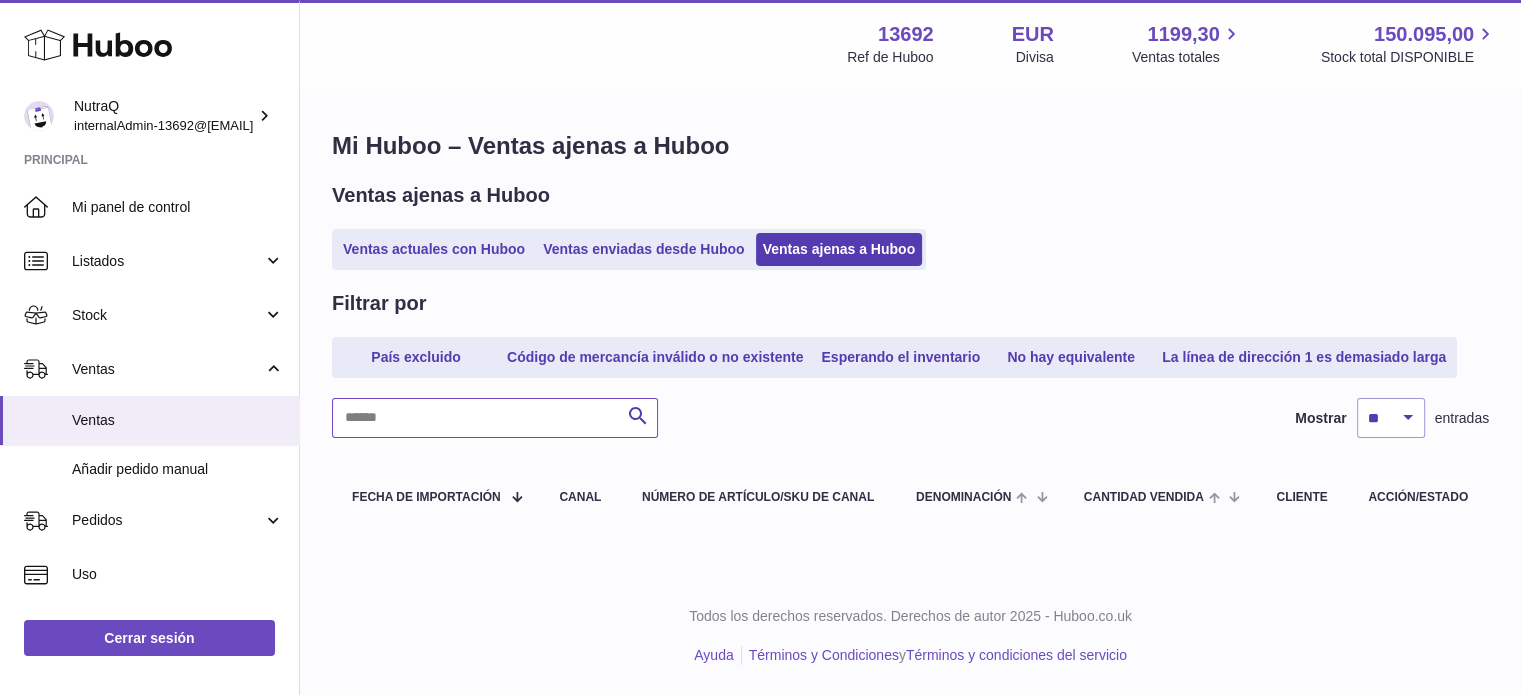 click at bounding box center [495, 418] 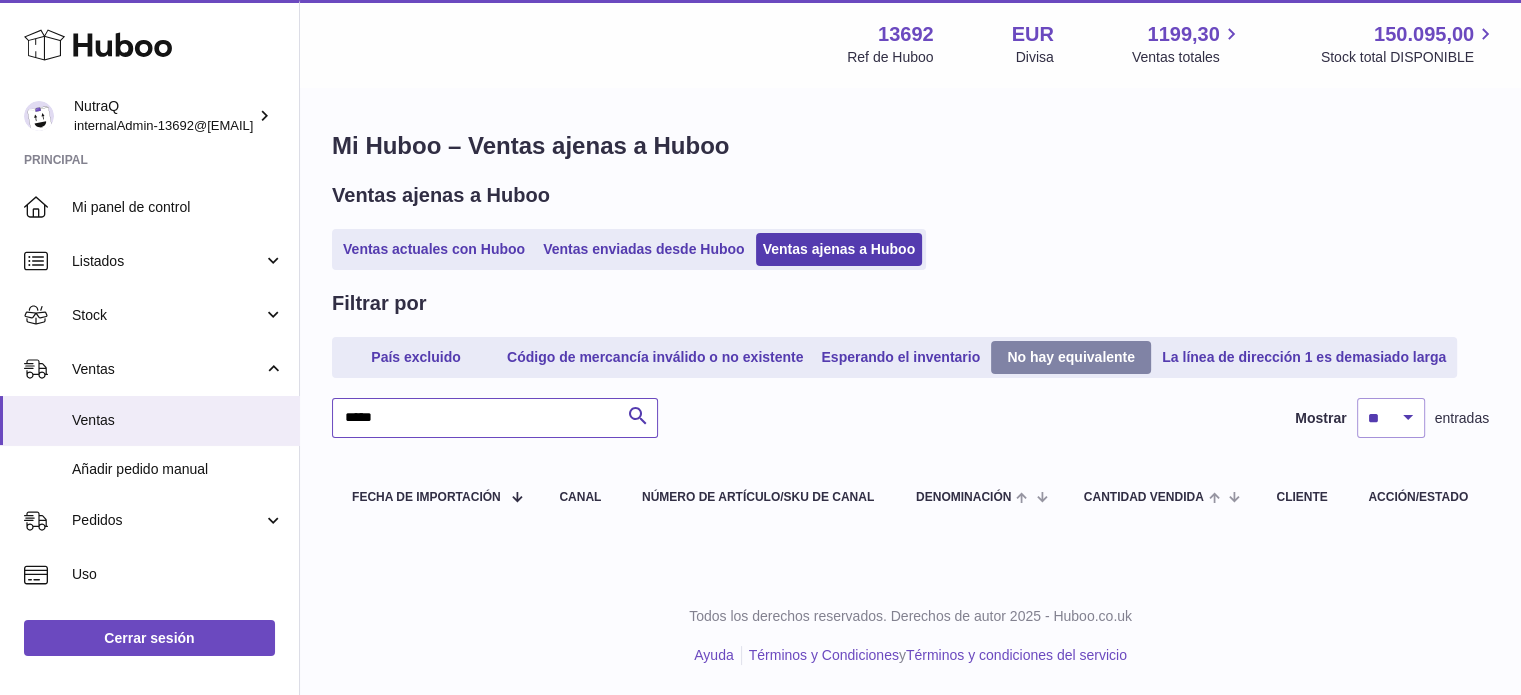 scroll, scrollTop: 32, scrollLeft: 0, axis: vertical 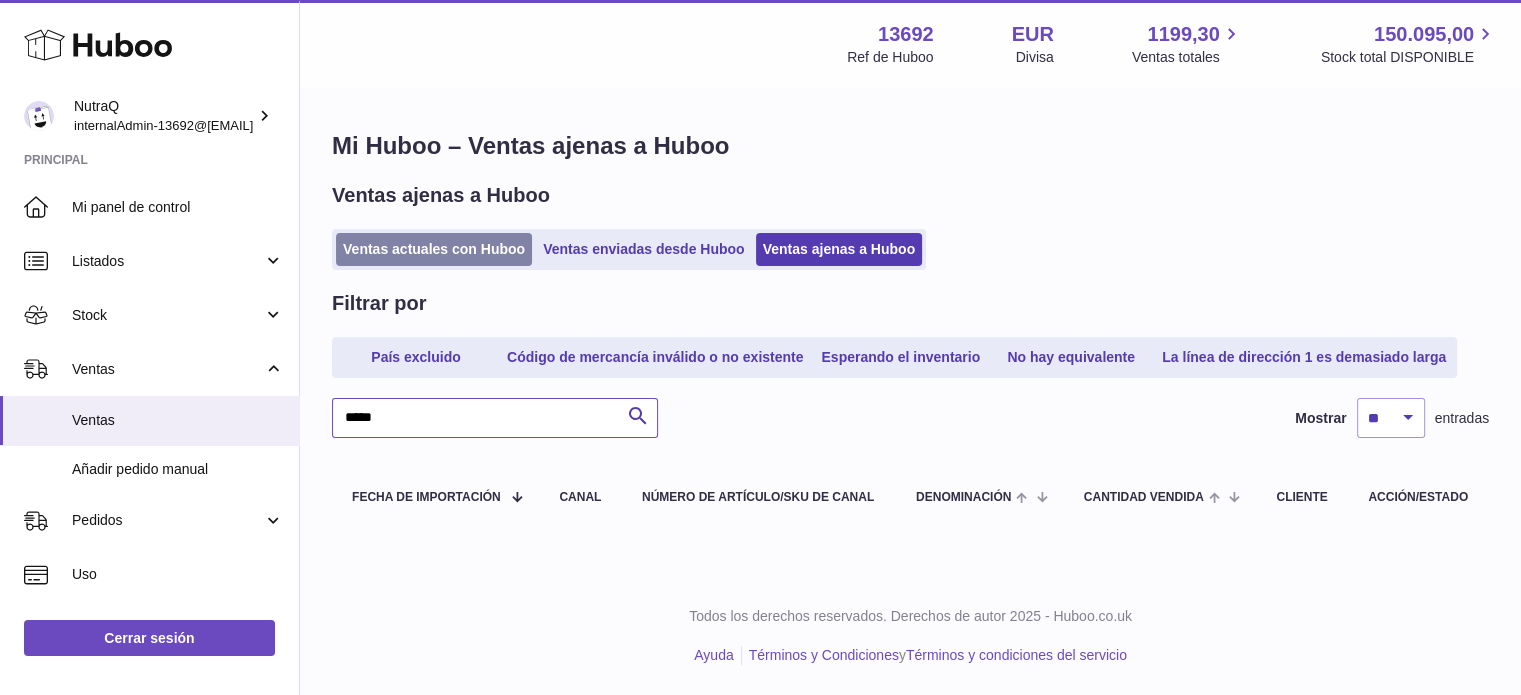 type on "*****" 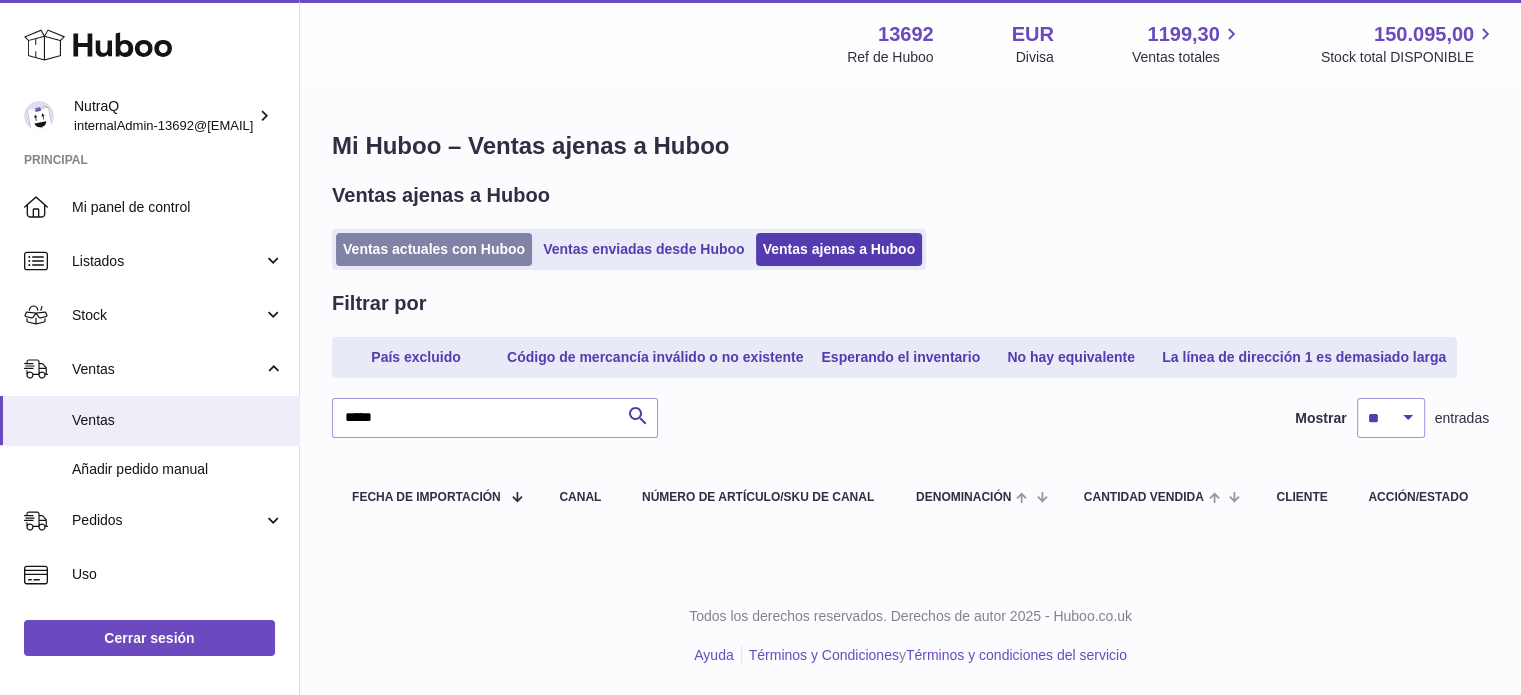 click on "Ventas actuales con Huboo" at bounding box center [434, 249] 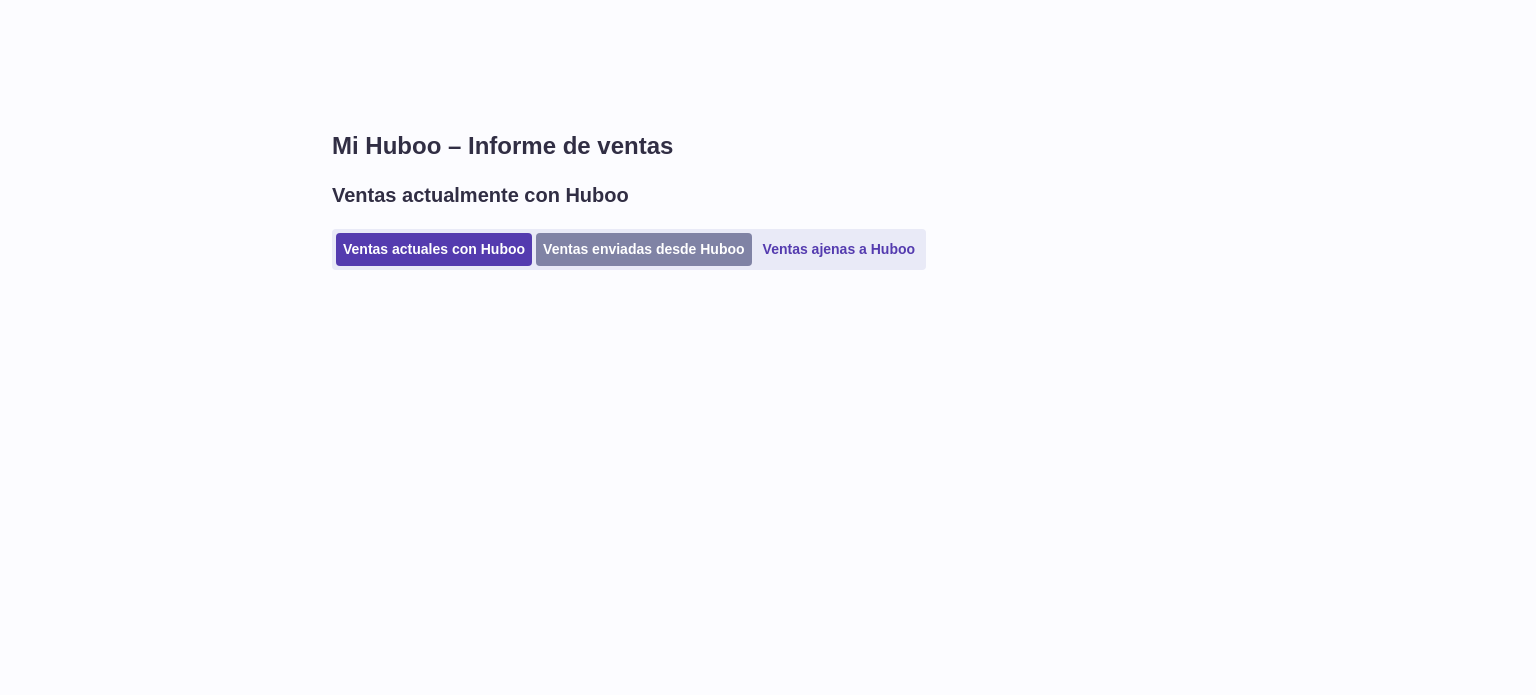 scroll, scrollTop: 0, scrollLeft: 0, axis: both 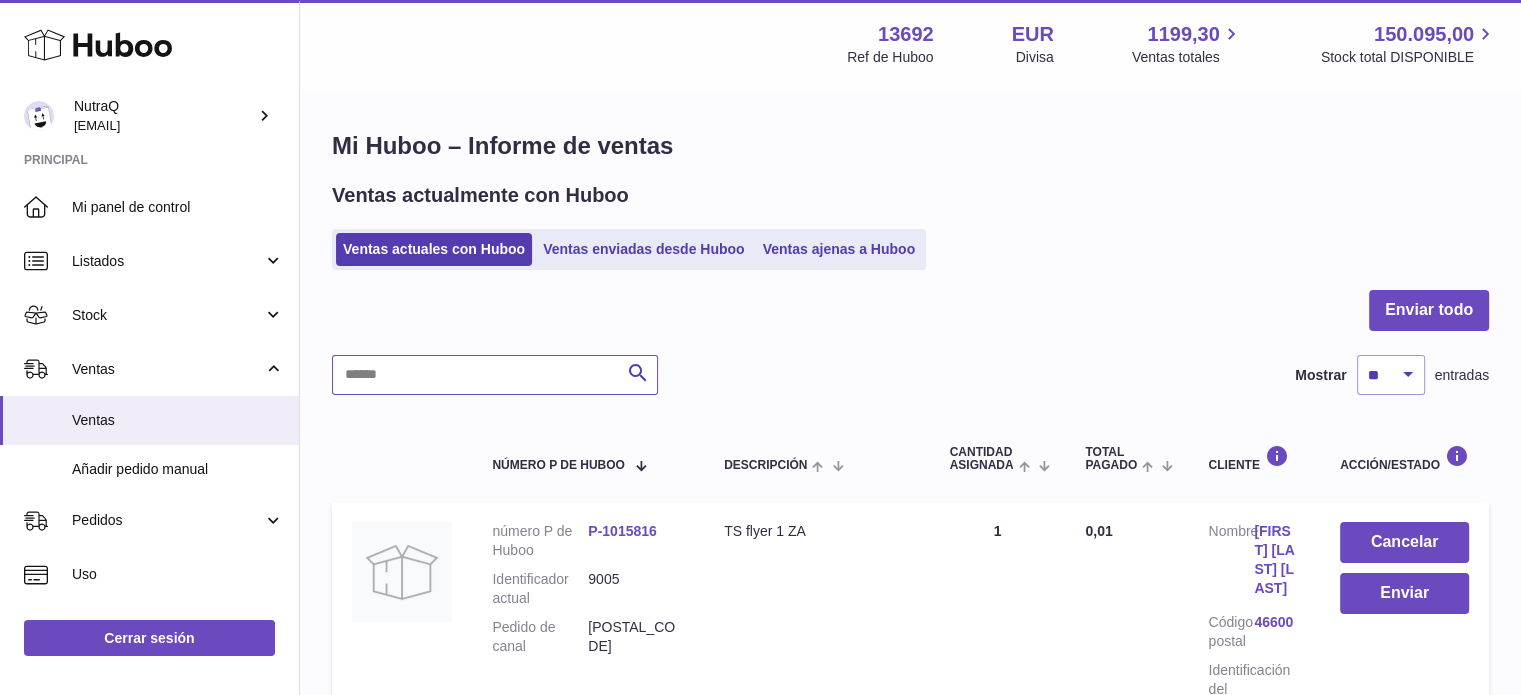 click at bounding box center [495, 375] 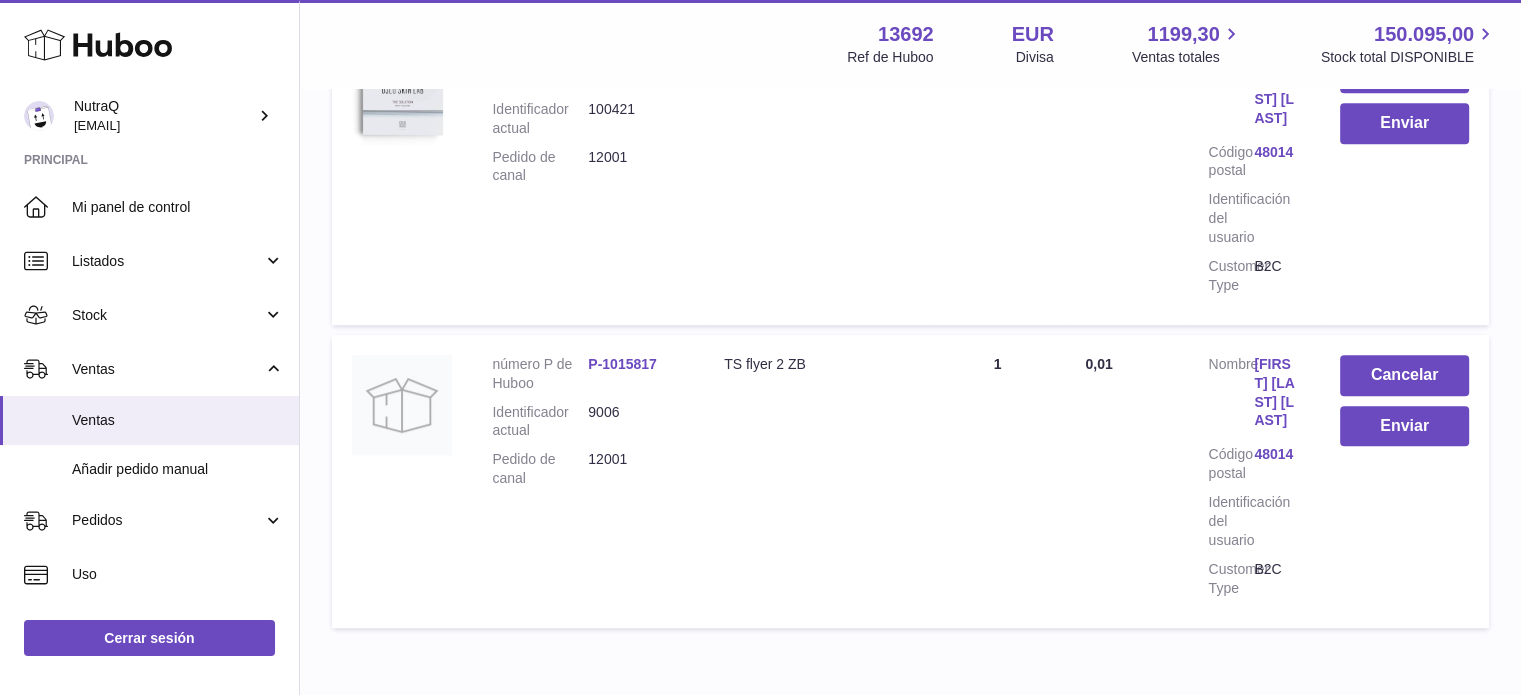 scroll, scrollTop: 0, scrollLeft: 0, axis: both 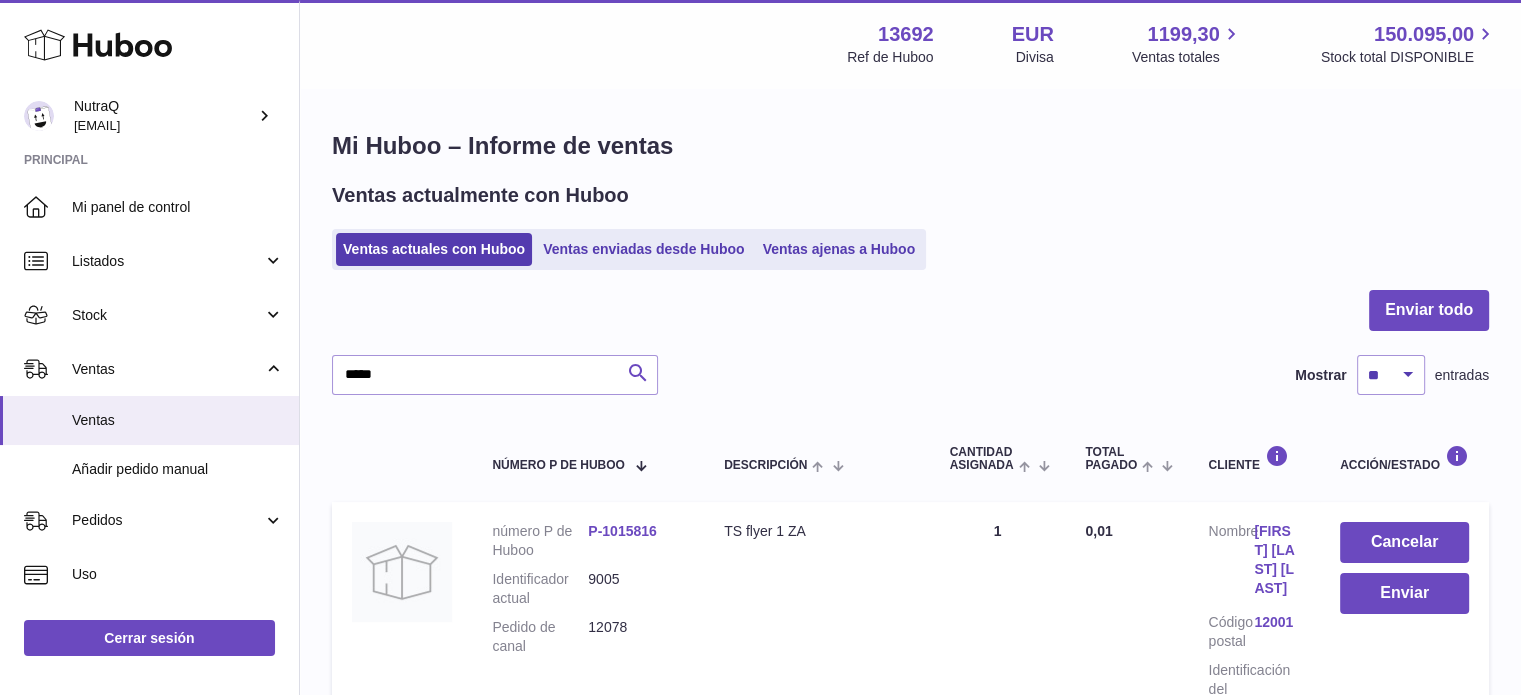 click at bounding box center [638, 373] 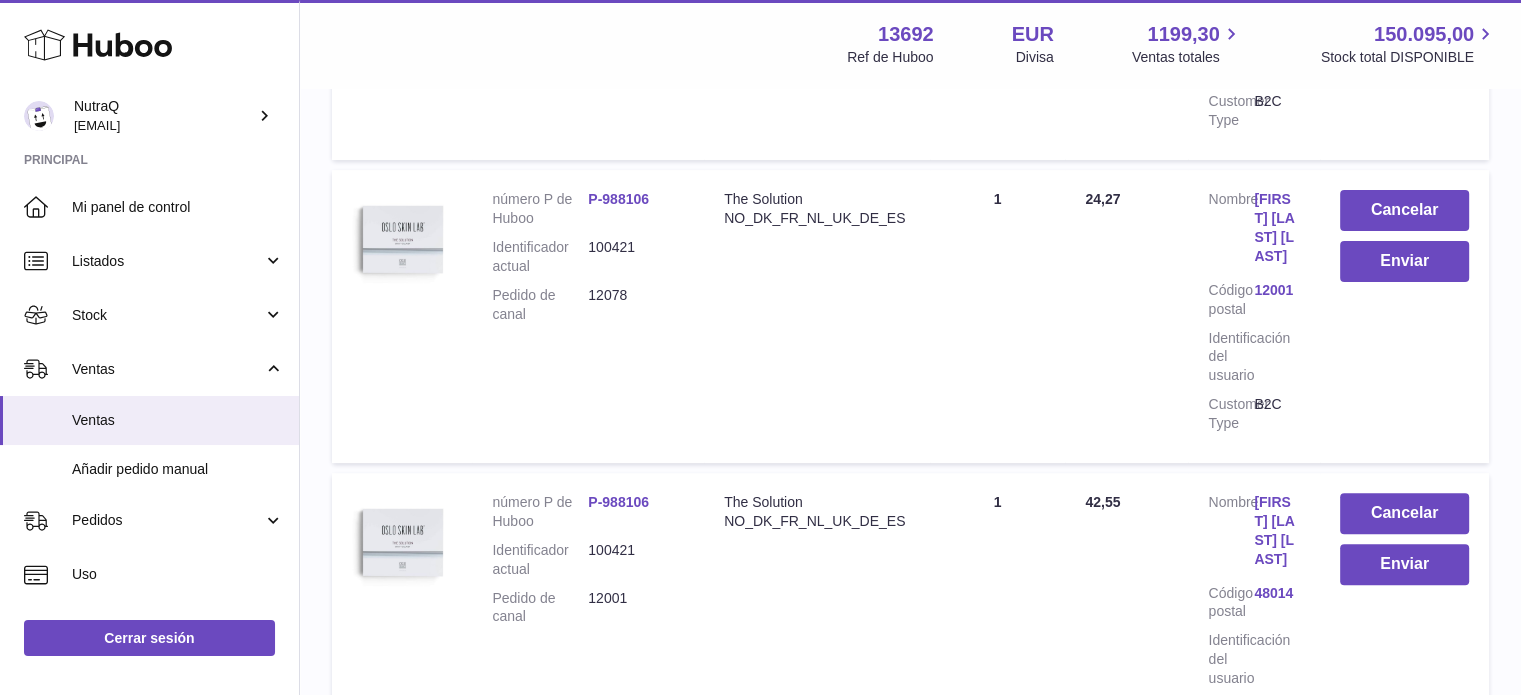 scroll, scrollTop: 400, scrollLeft: 0, axis: vertical 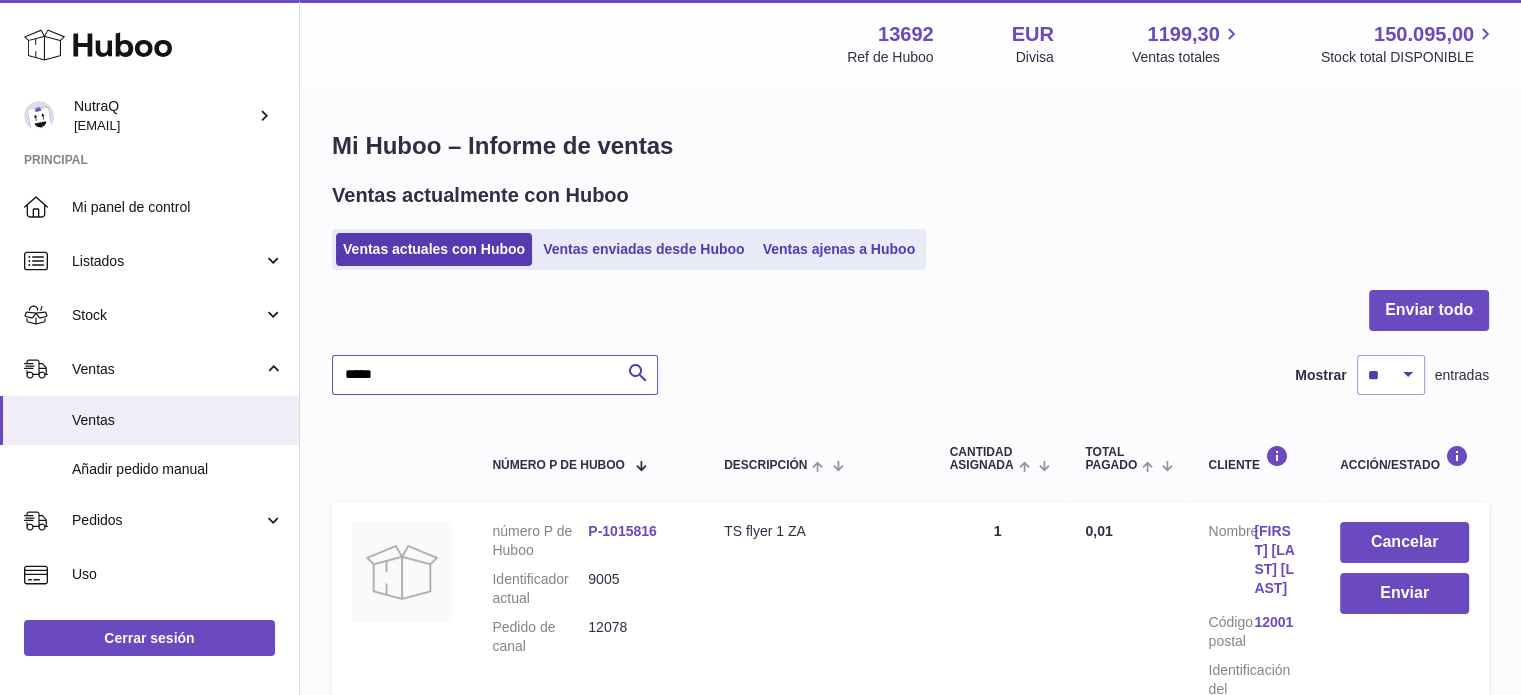 click on "*****" at bounding box center [495, 375] 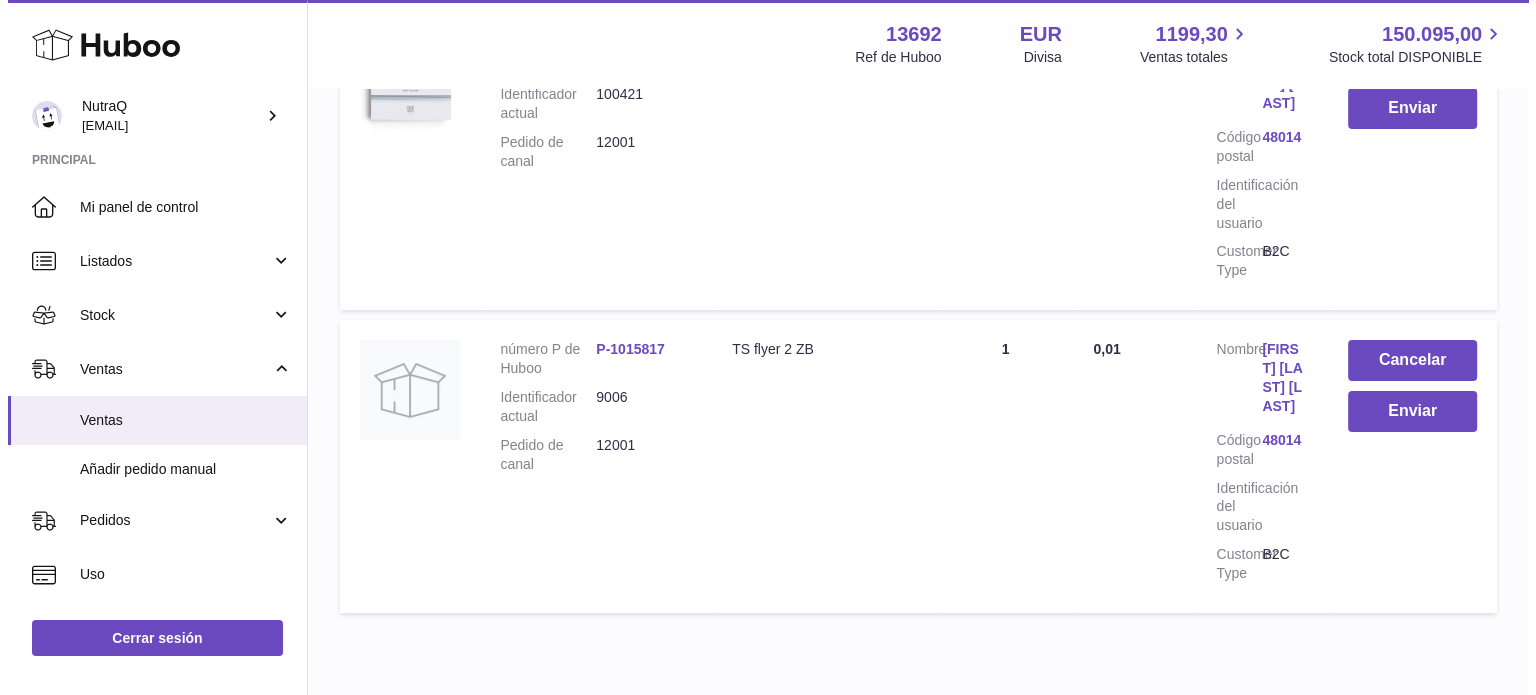 scroll, scrollTop: 368, scrollLeft: 0, axis: vertical 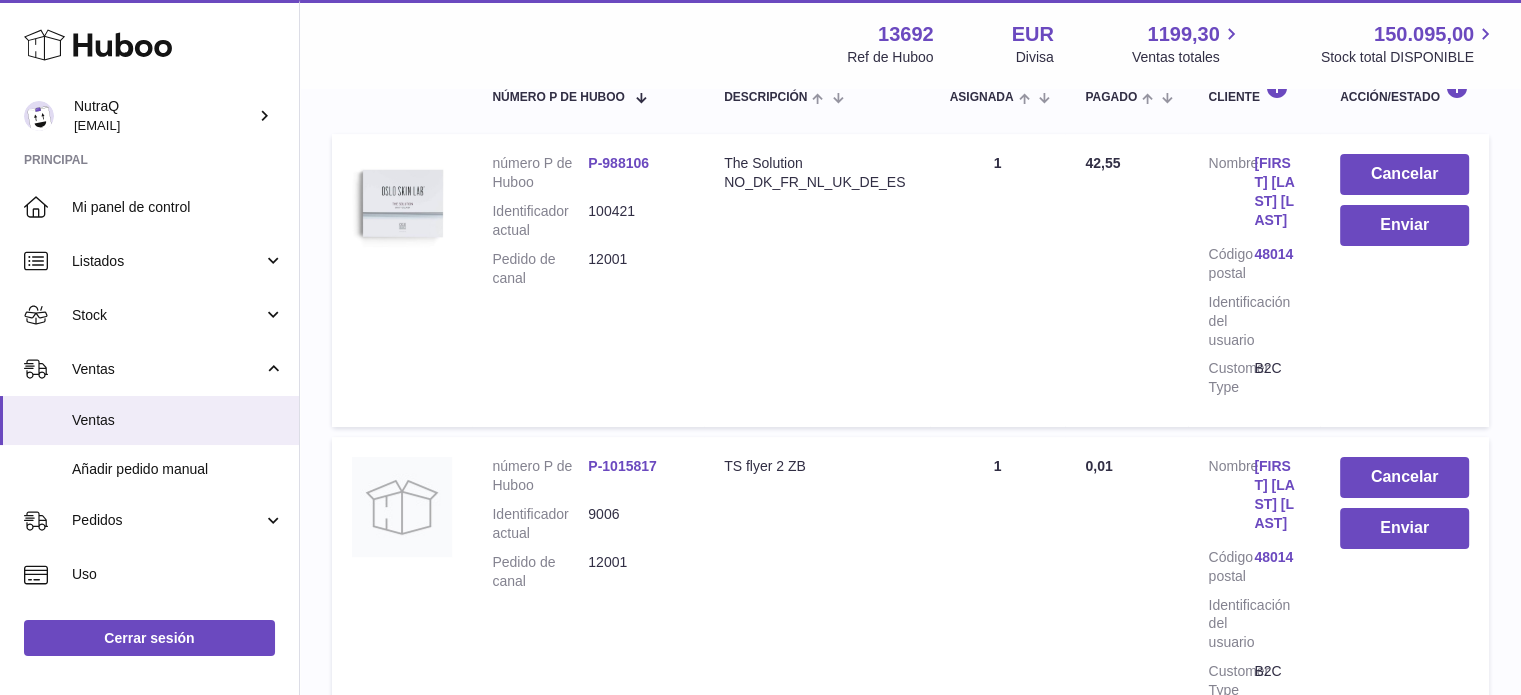 type on "**********" 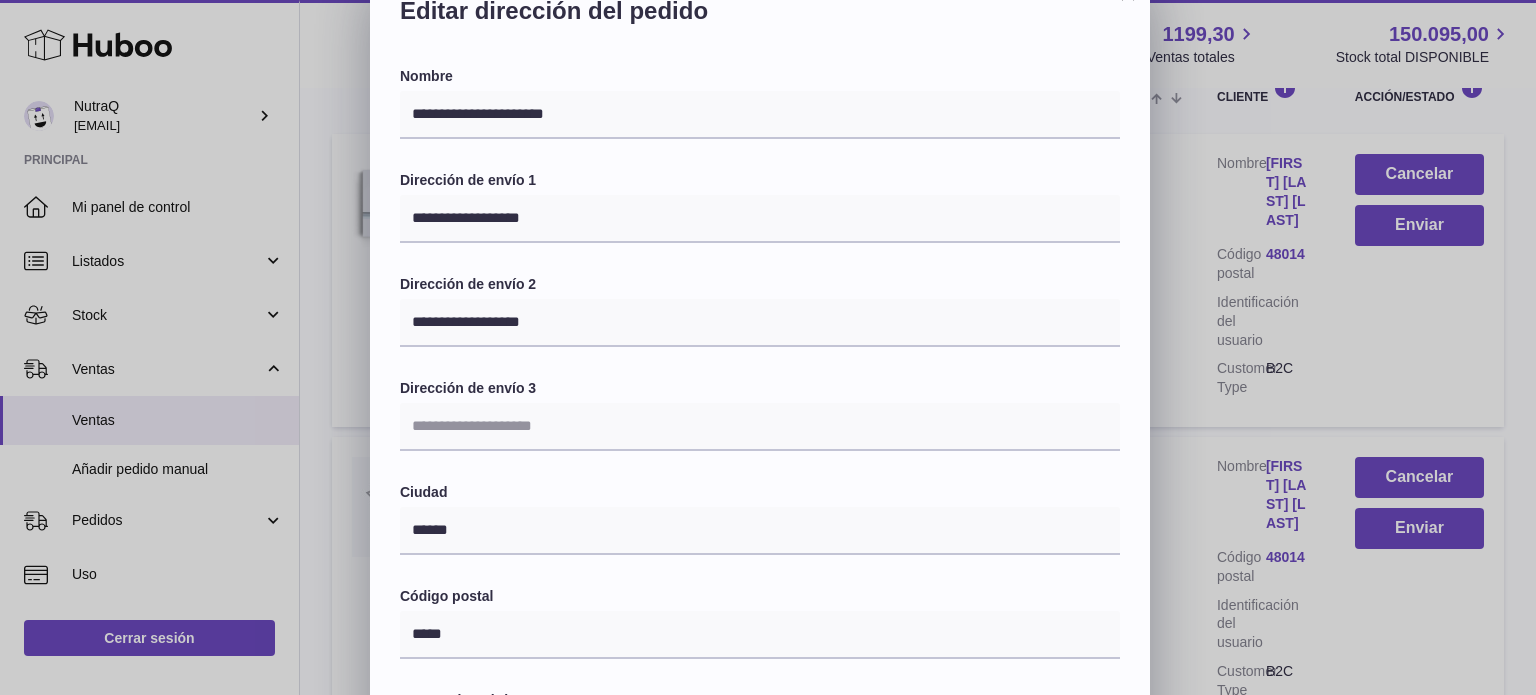 scroll, scrollTop: 100, scrollLeft: 0, axis: vertical 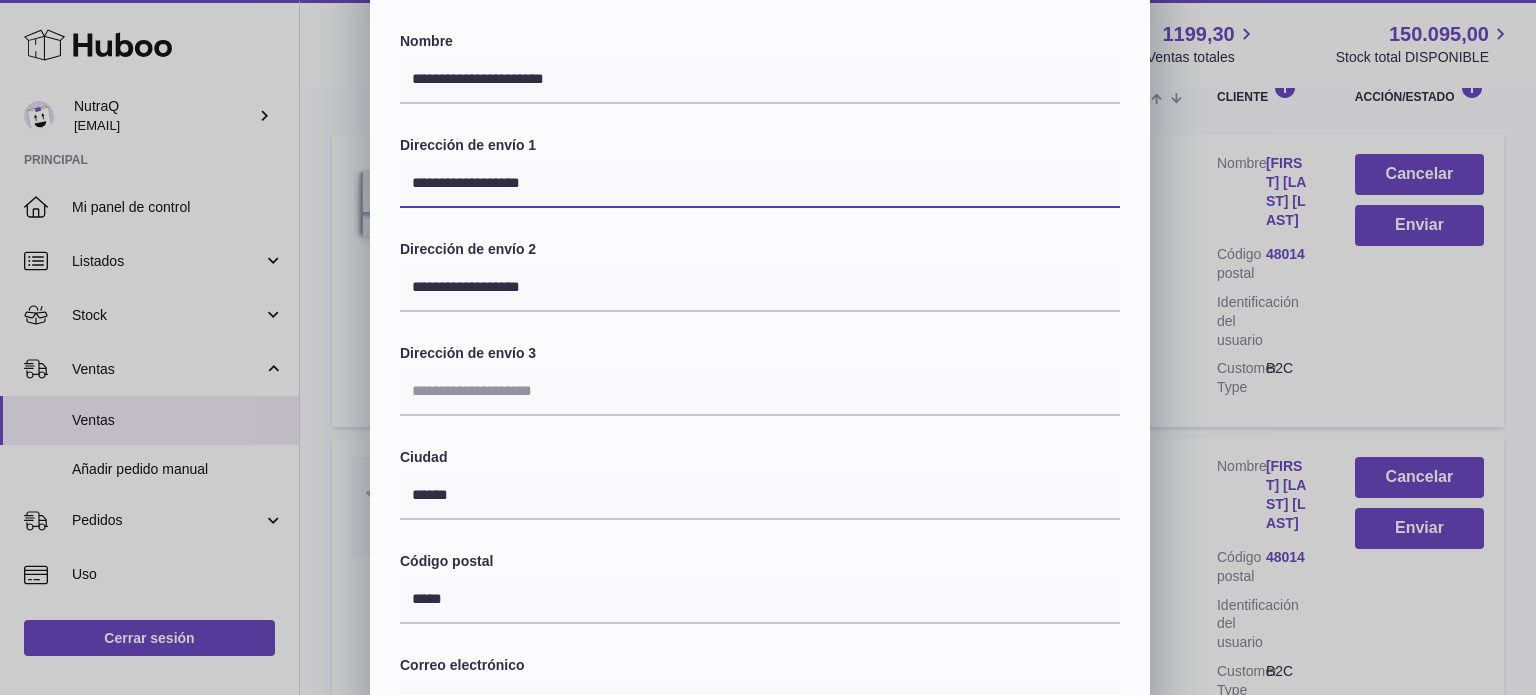 click on "**********" at bounding box center [760, 184] 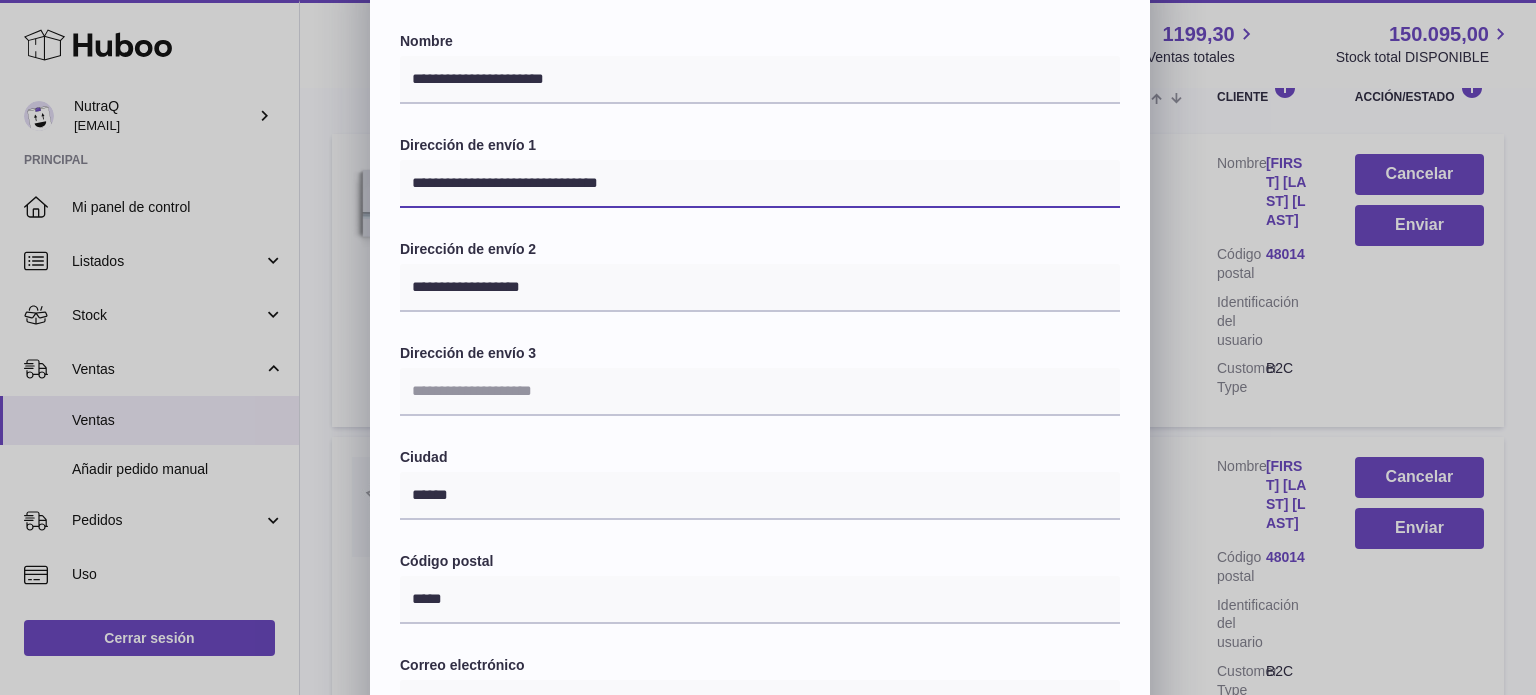 type on "**********" 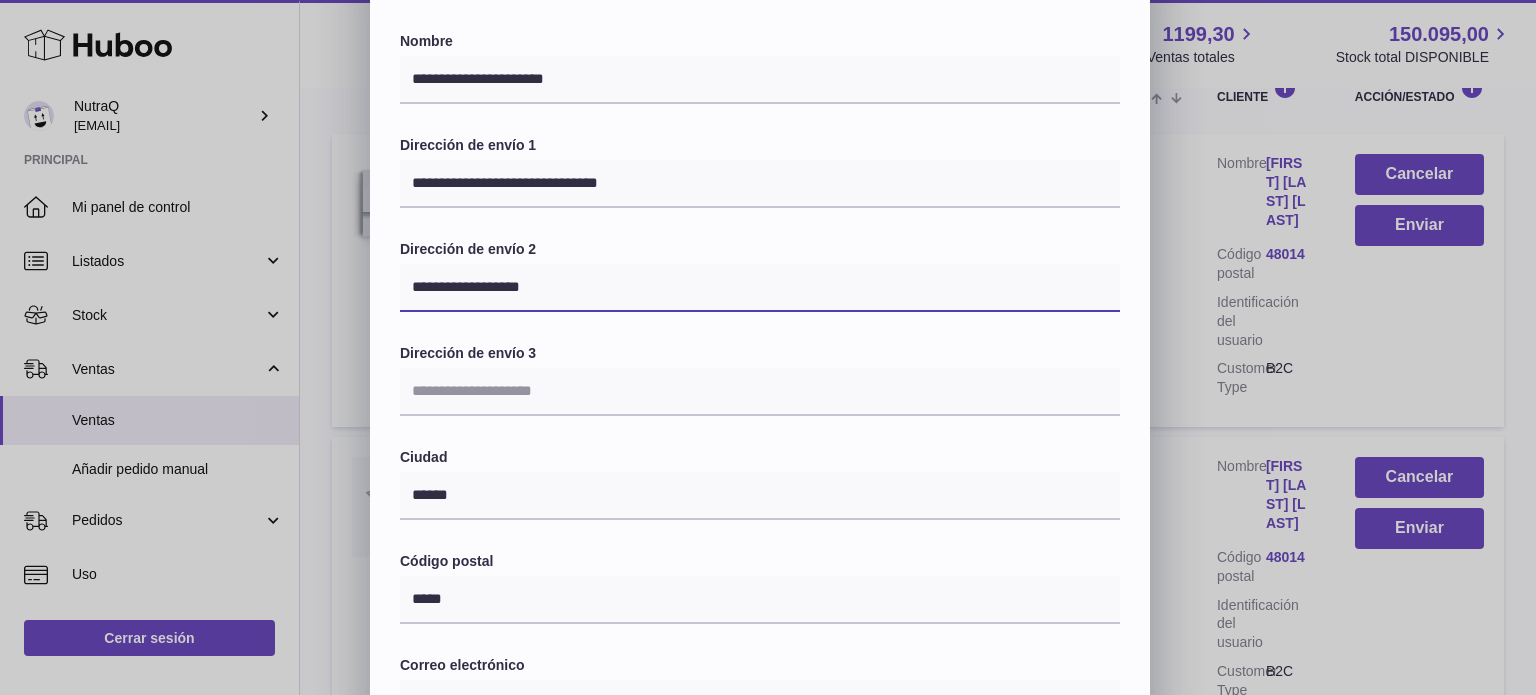 click on "**********" at bounding box center [760, 288] 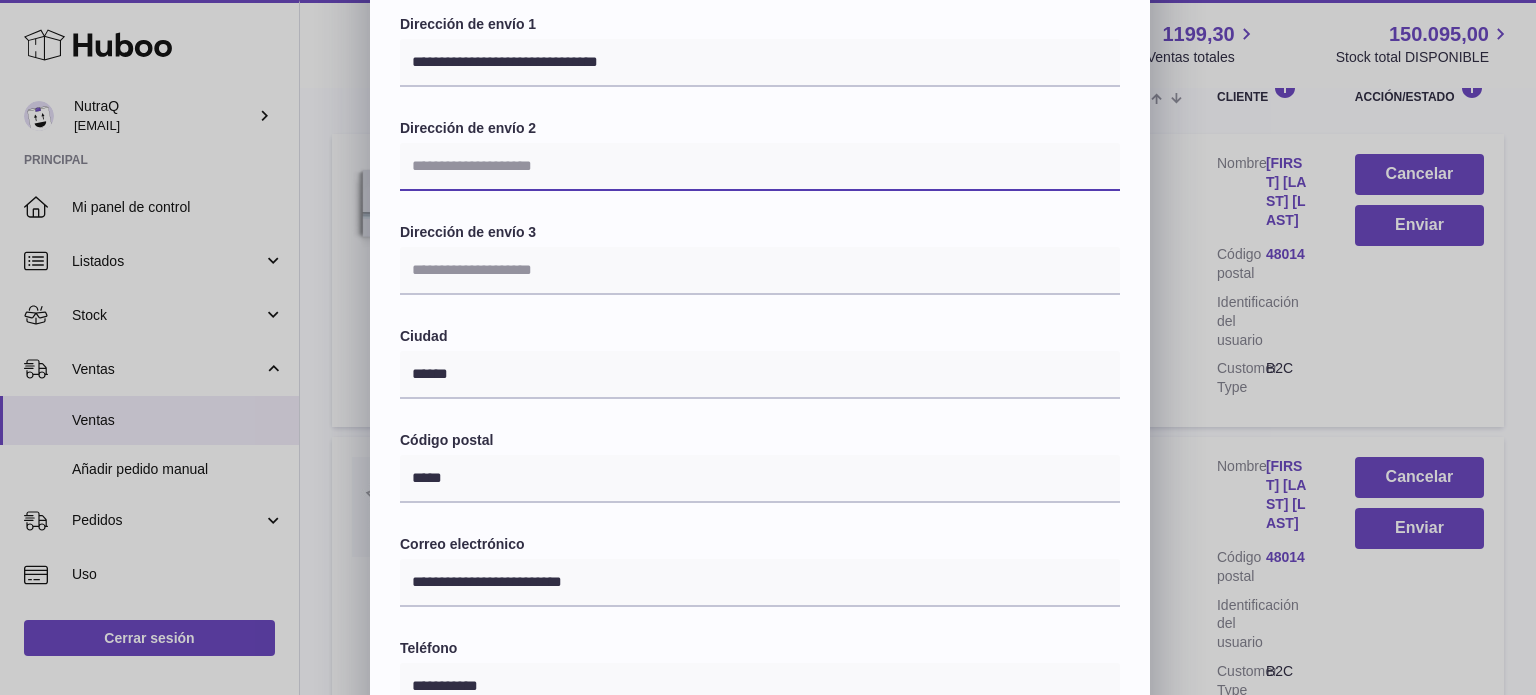 scroll, scrollTop: 300, scrollLeft: 0, axis: vertical 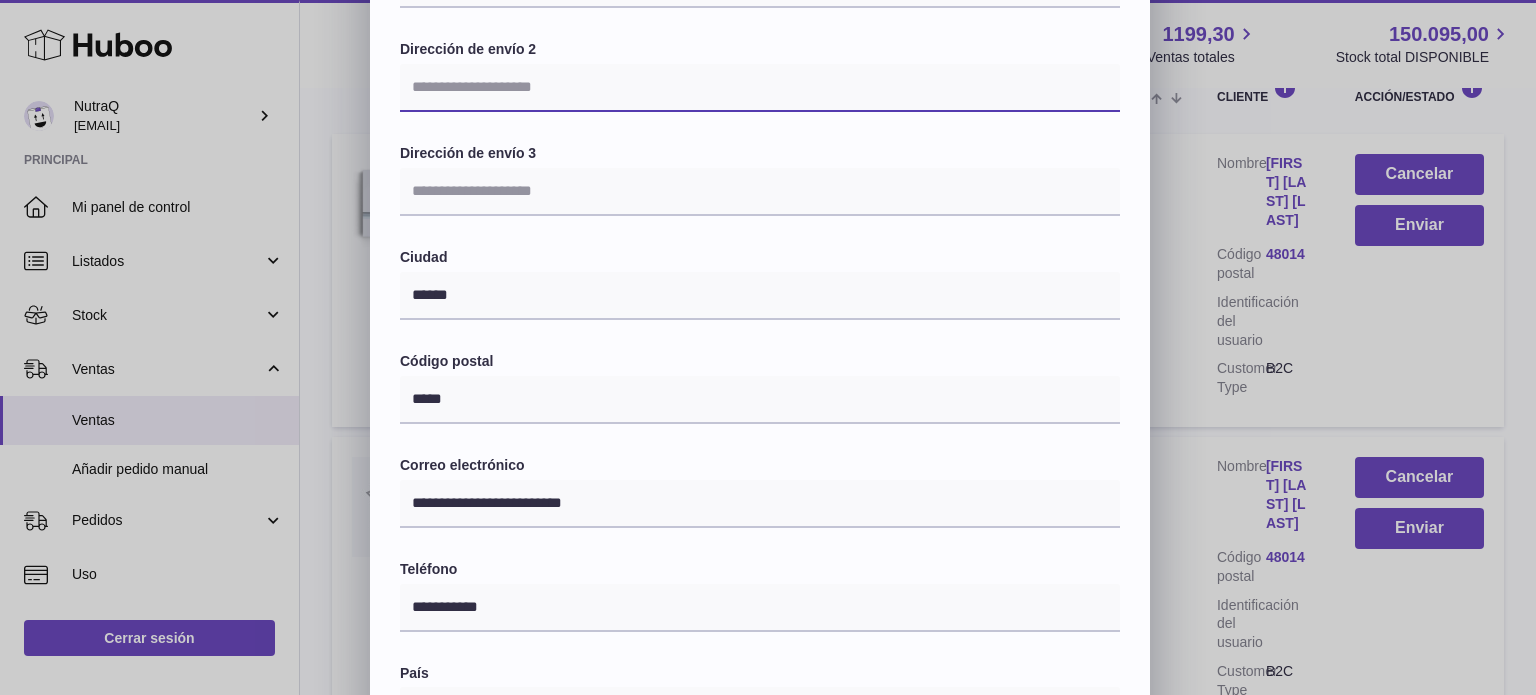 type 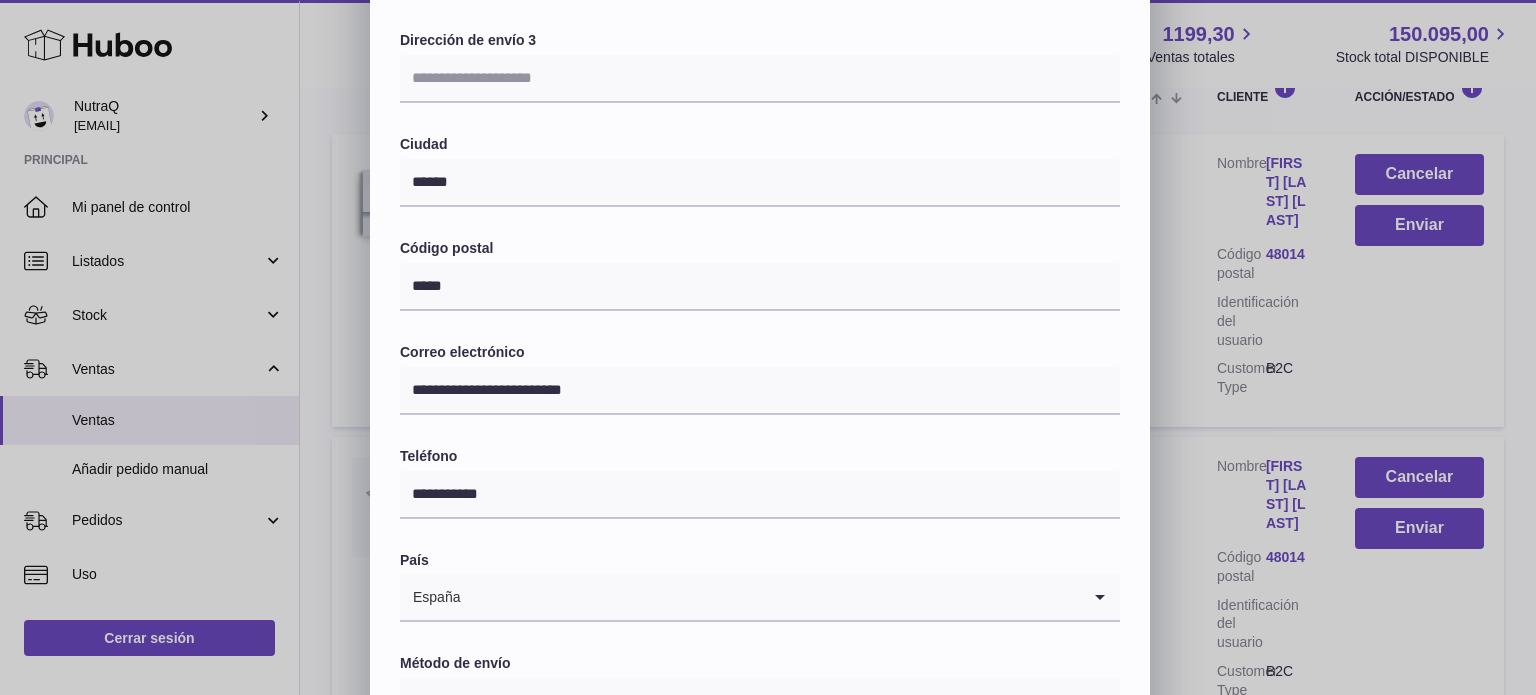 scroll, scrollTop: 500, scrollLeft: 0, axis: vertical 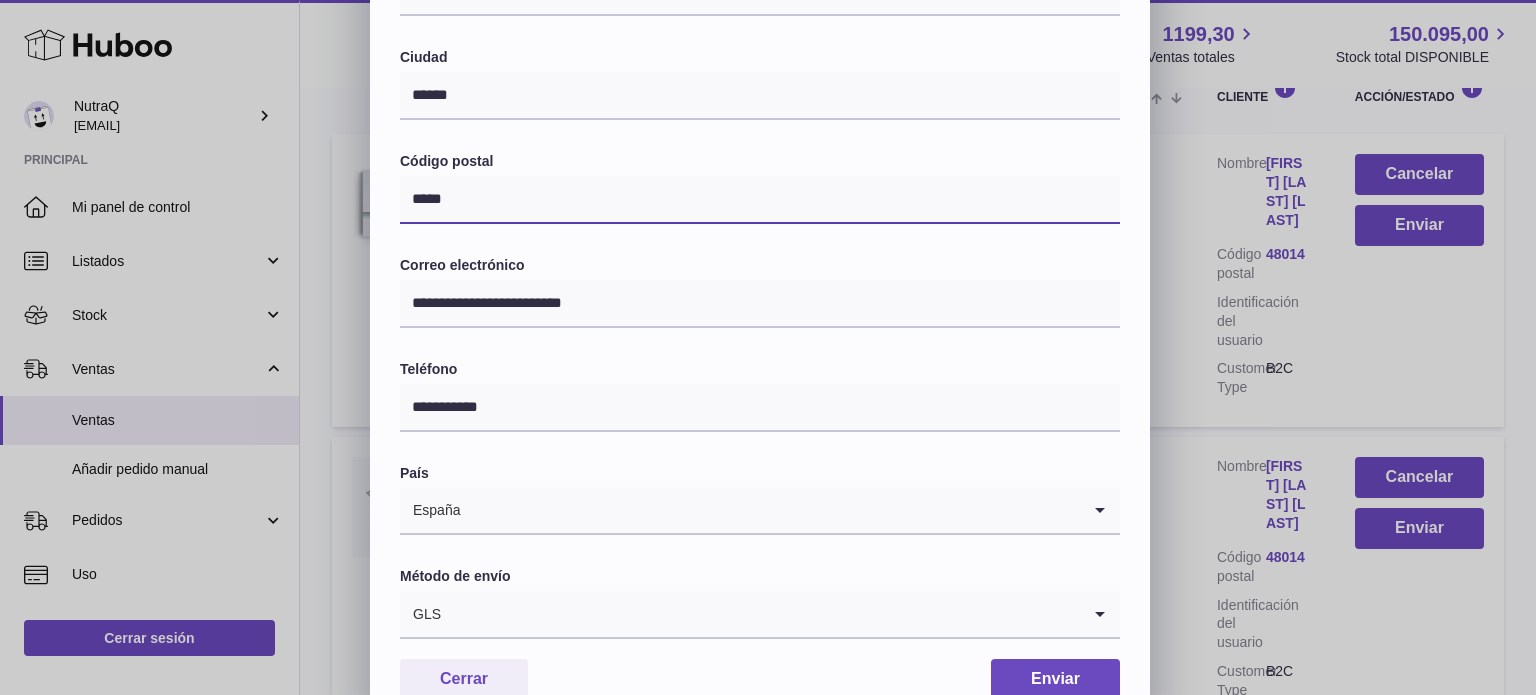 click on "*****" at bounding box center [760, 200] 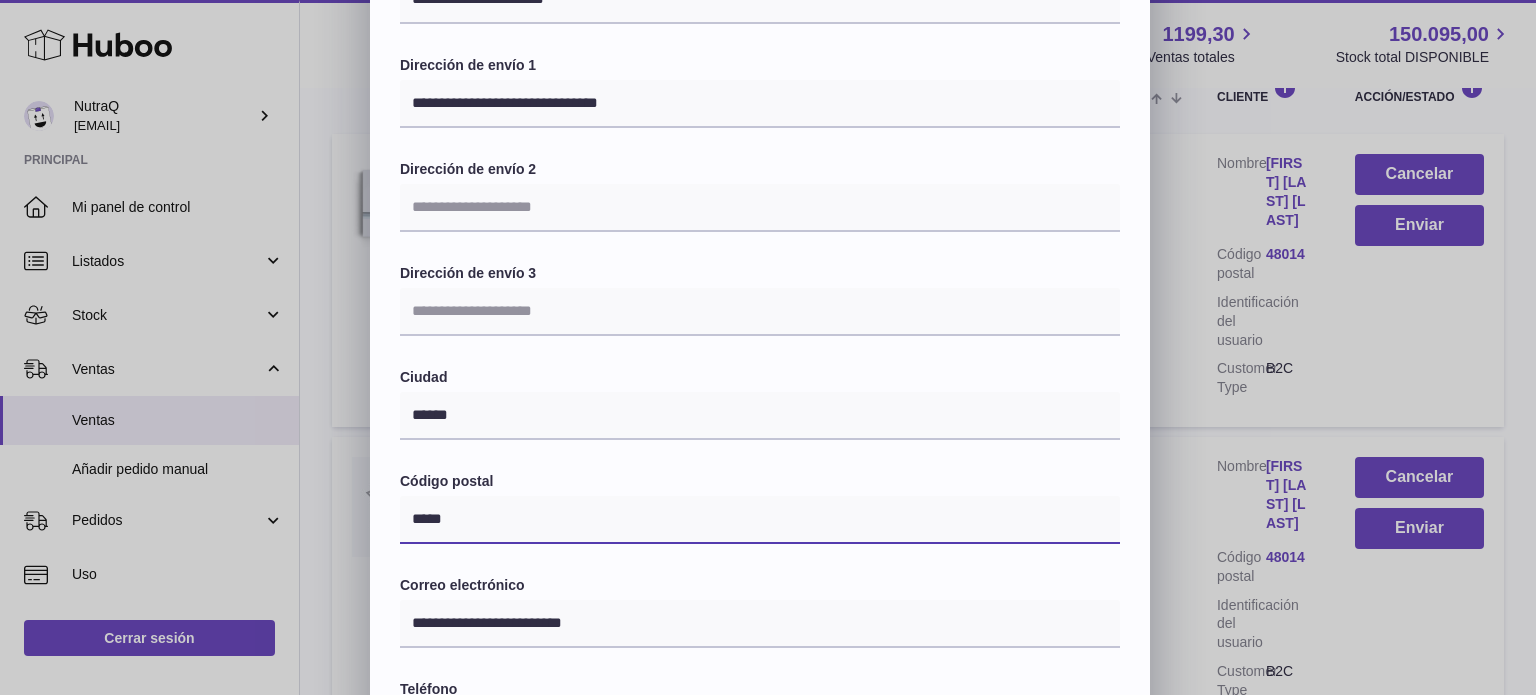 scroll, scrollTop: 100, scrollLeft: 0, axis: vertical 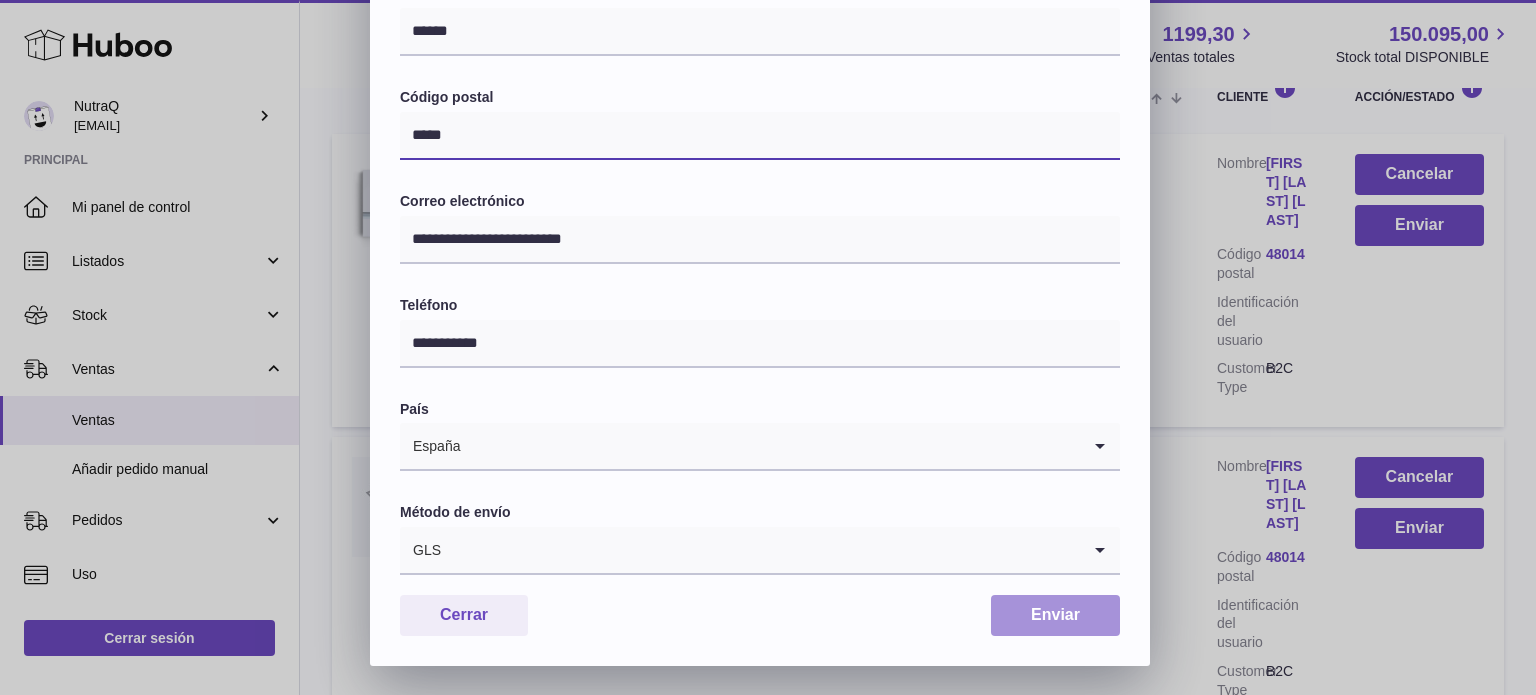 type on "*****" 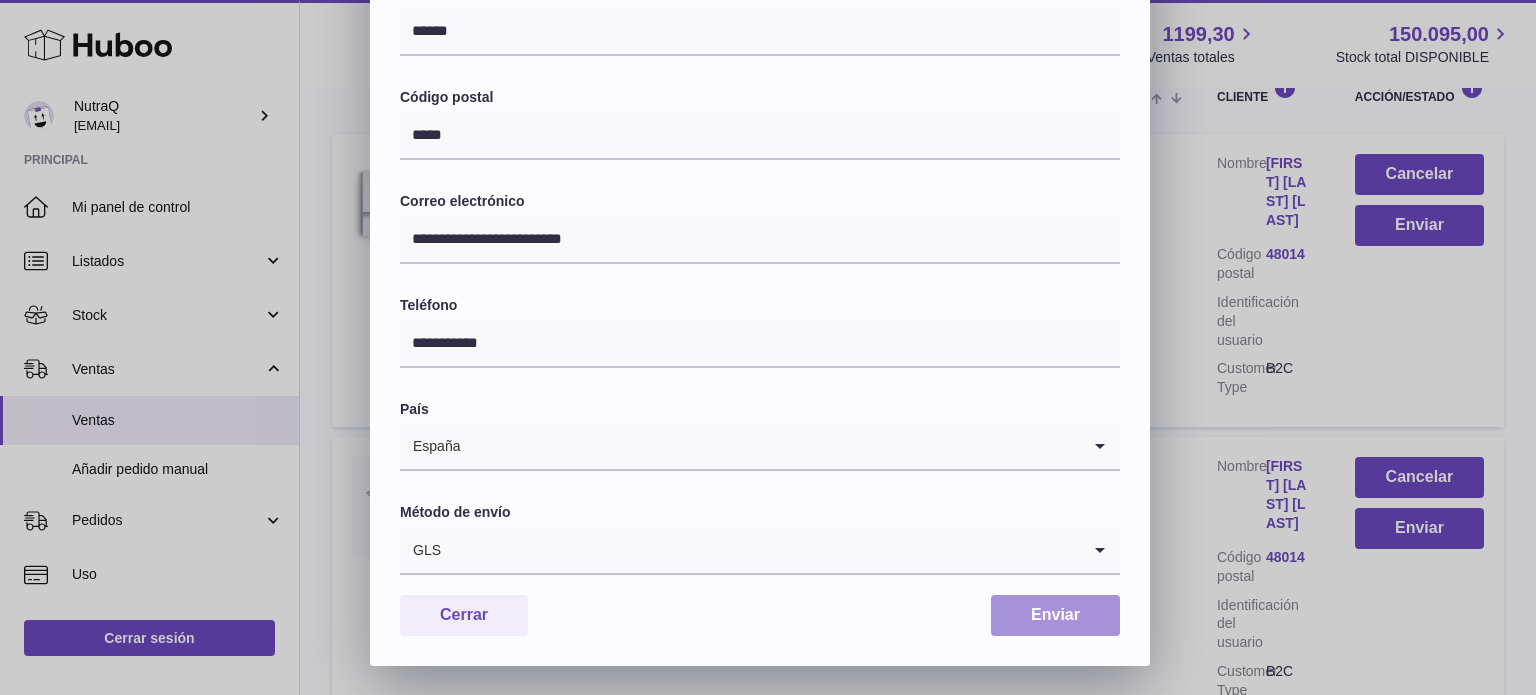 click on "Enviar" at bounding box center [1055, 615] 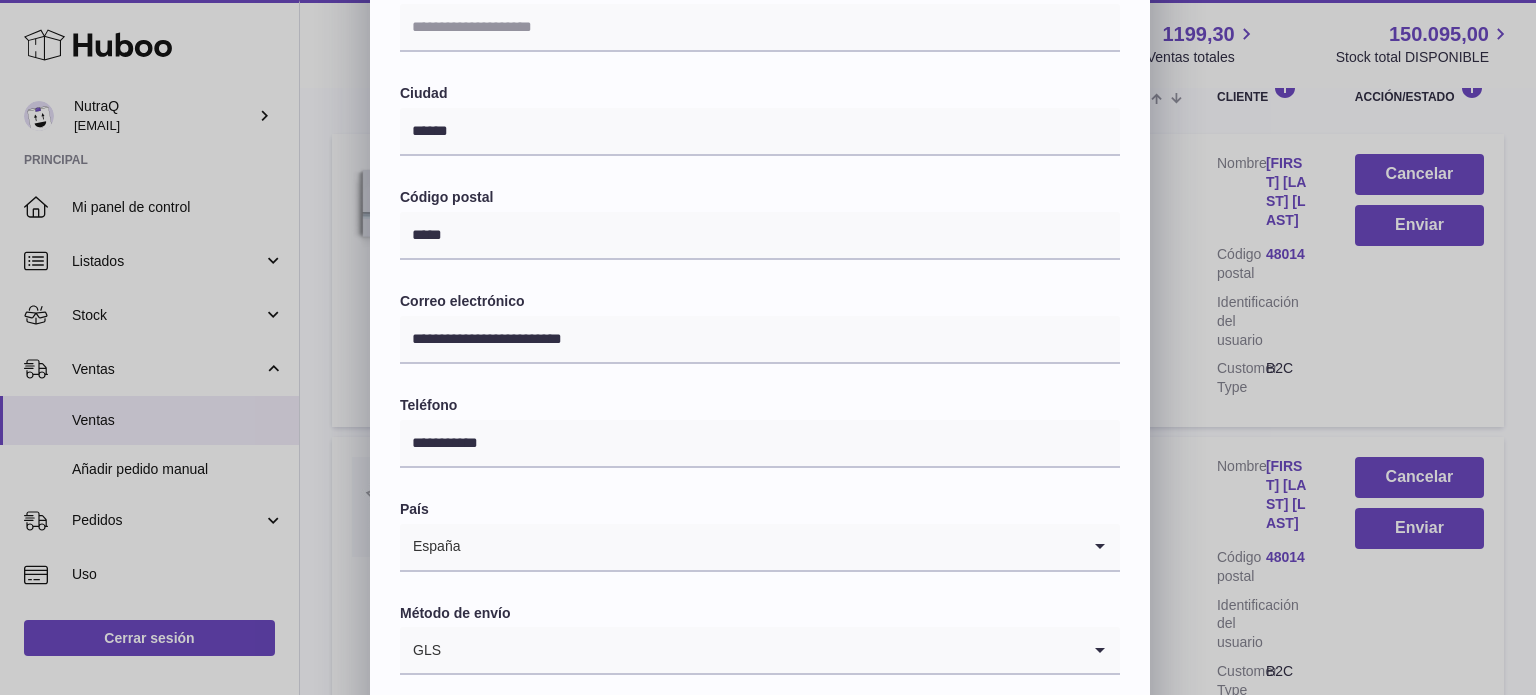 scroll, scrollTop: 585, scrollLeft: 0, axis: vertical 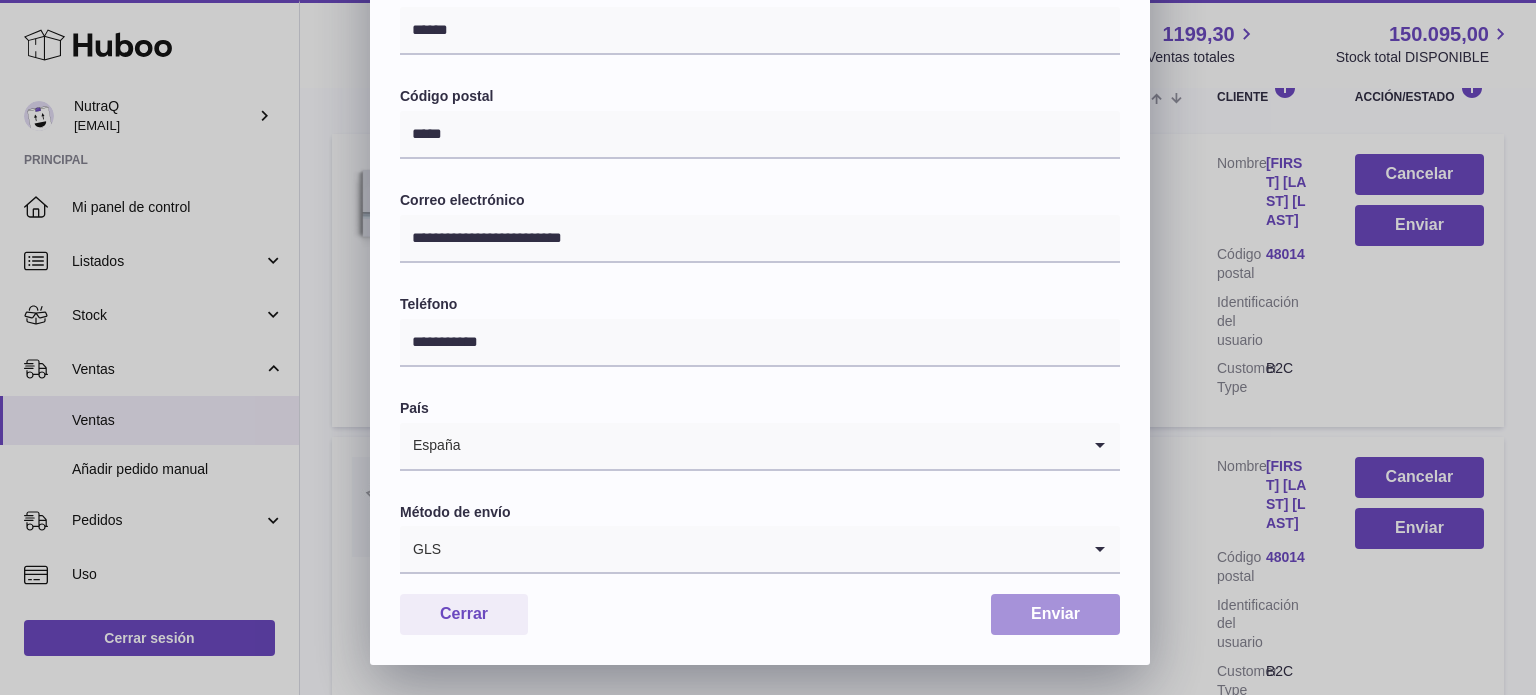 click on "Enviar" at bounding box center [1055, 614] 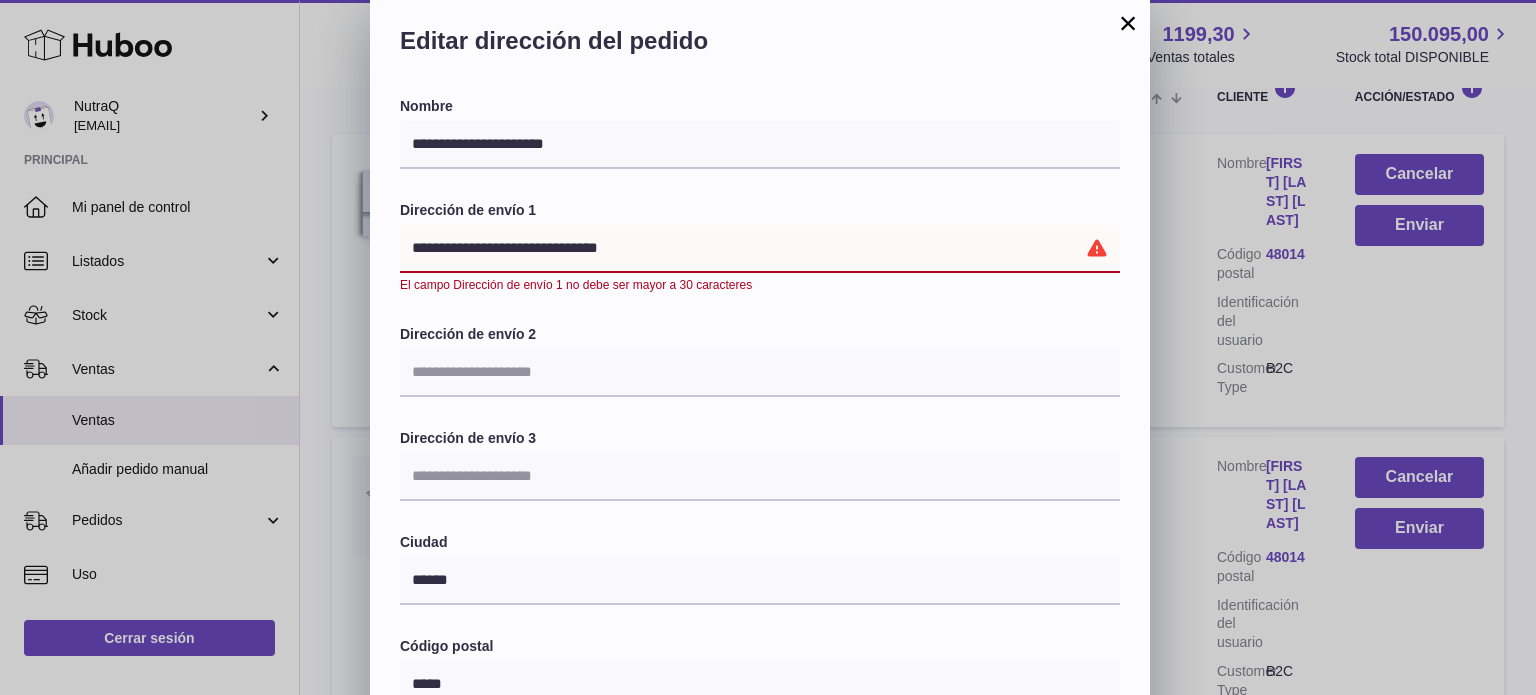 scroll, scrollTop: 0, scrollLeft: 0, axis: both 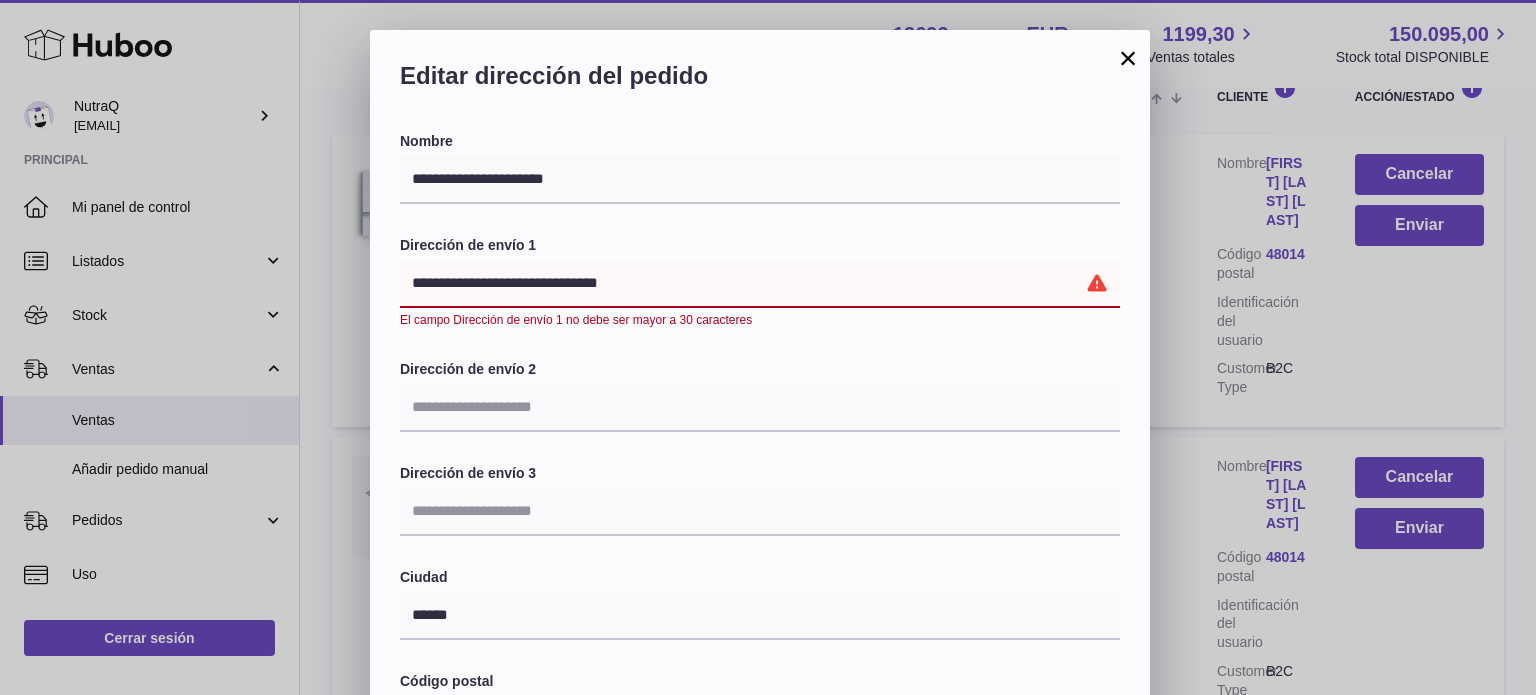 drag, startPoint x: 649, startPoint y: 288, endPoint x: 591, endPoint y: 285, distance: 58.077534 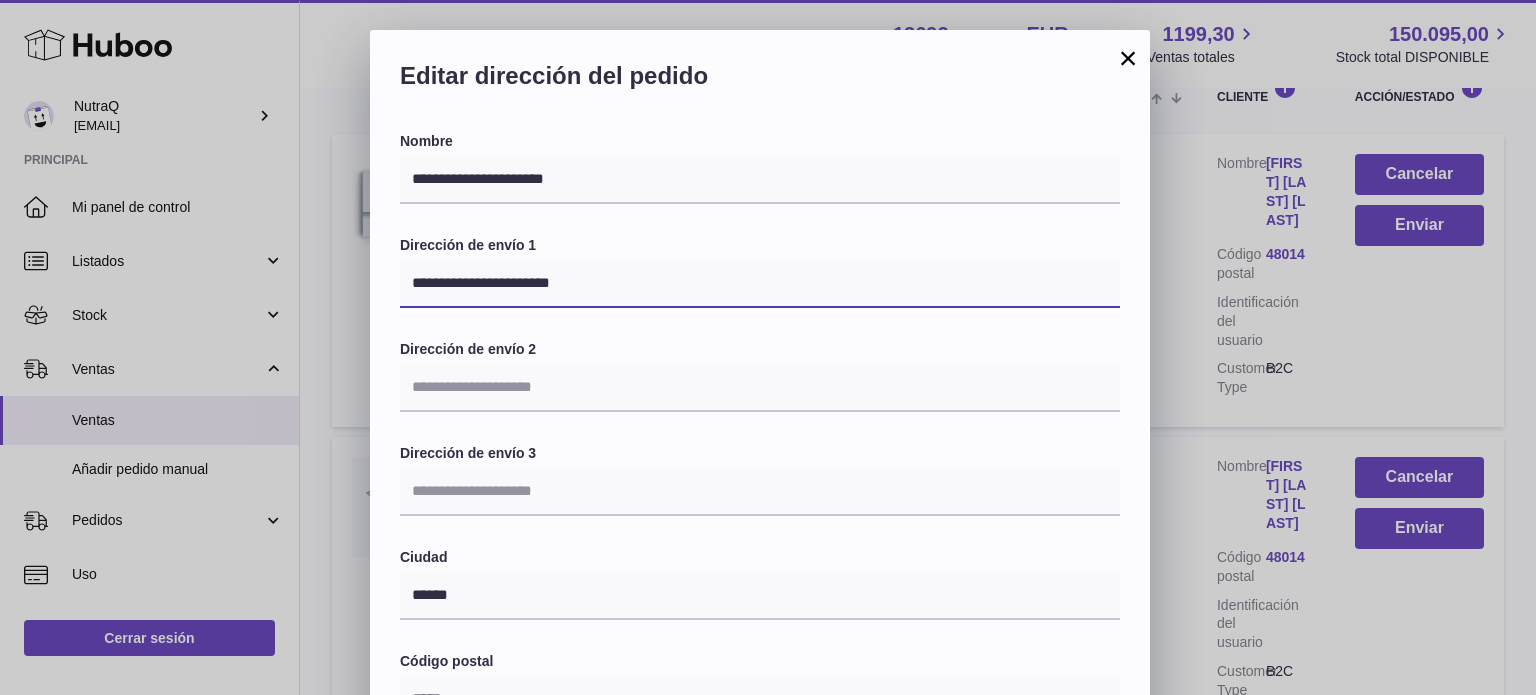 type on "**********" 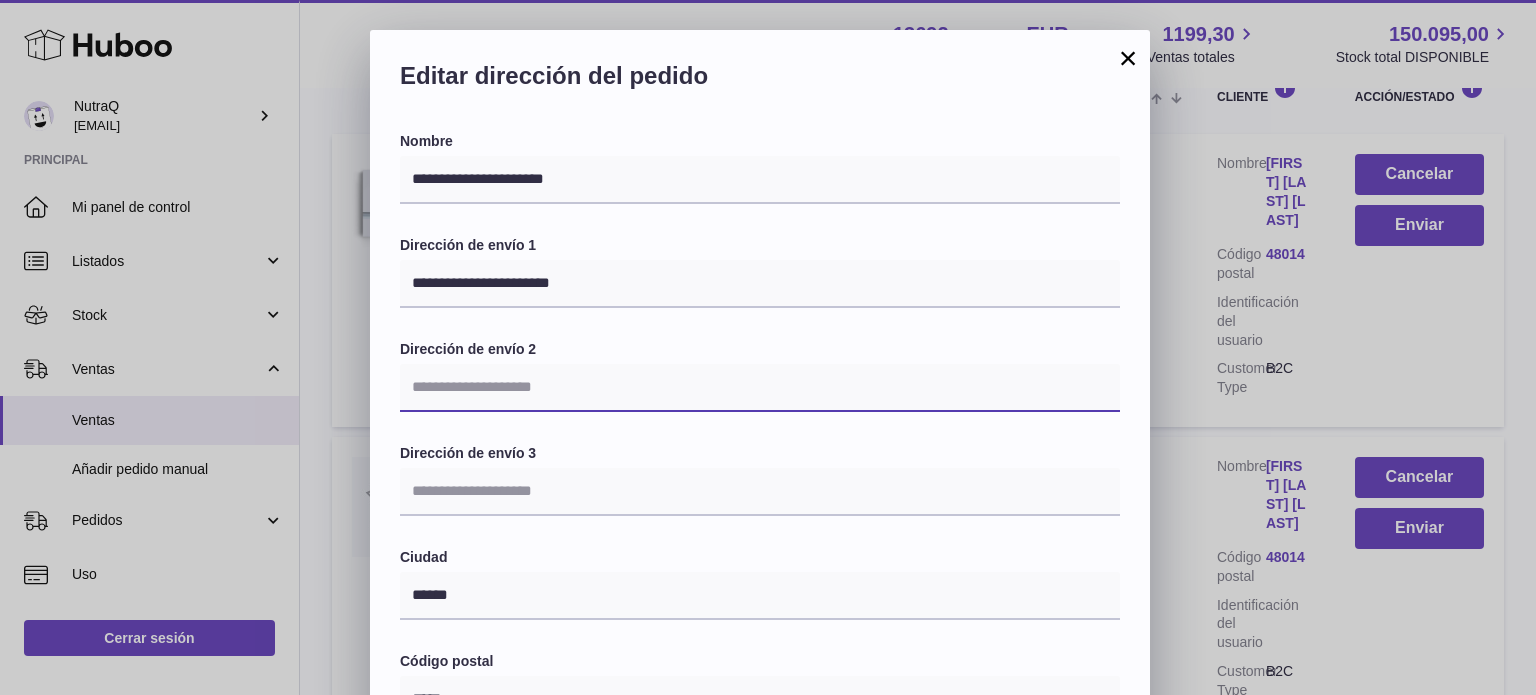 click at bounding box center (760, 388) 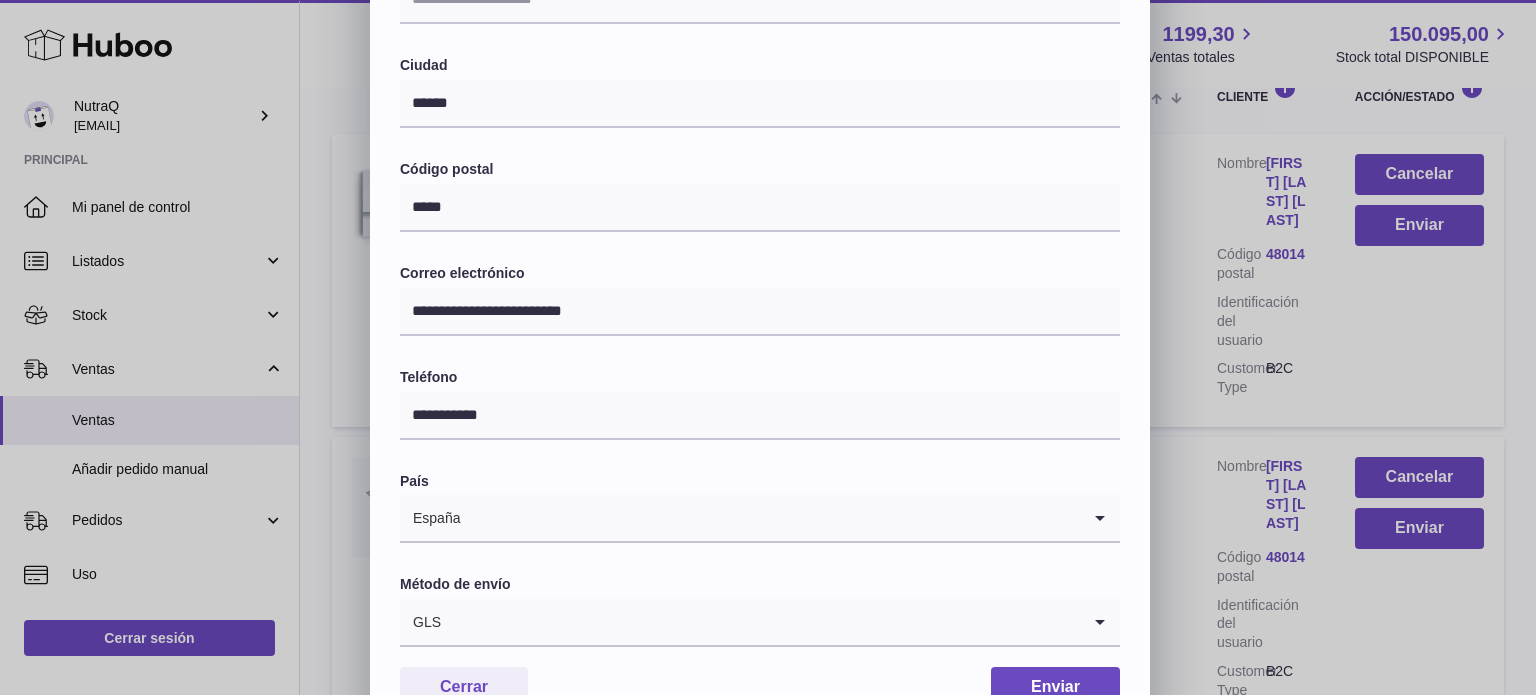 scroll, scrollTop: 564, scrollLeft: 0, axis: vertical 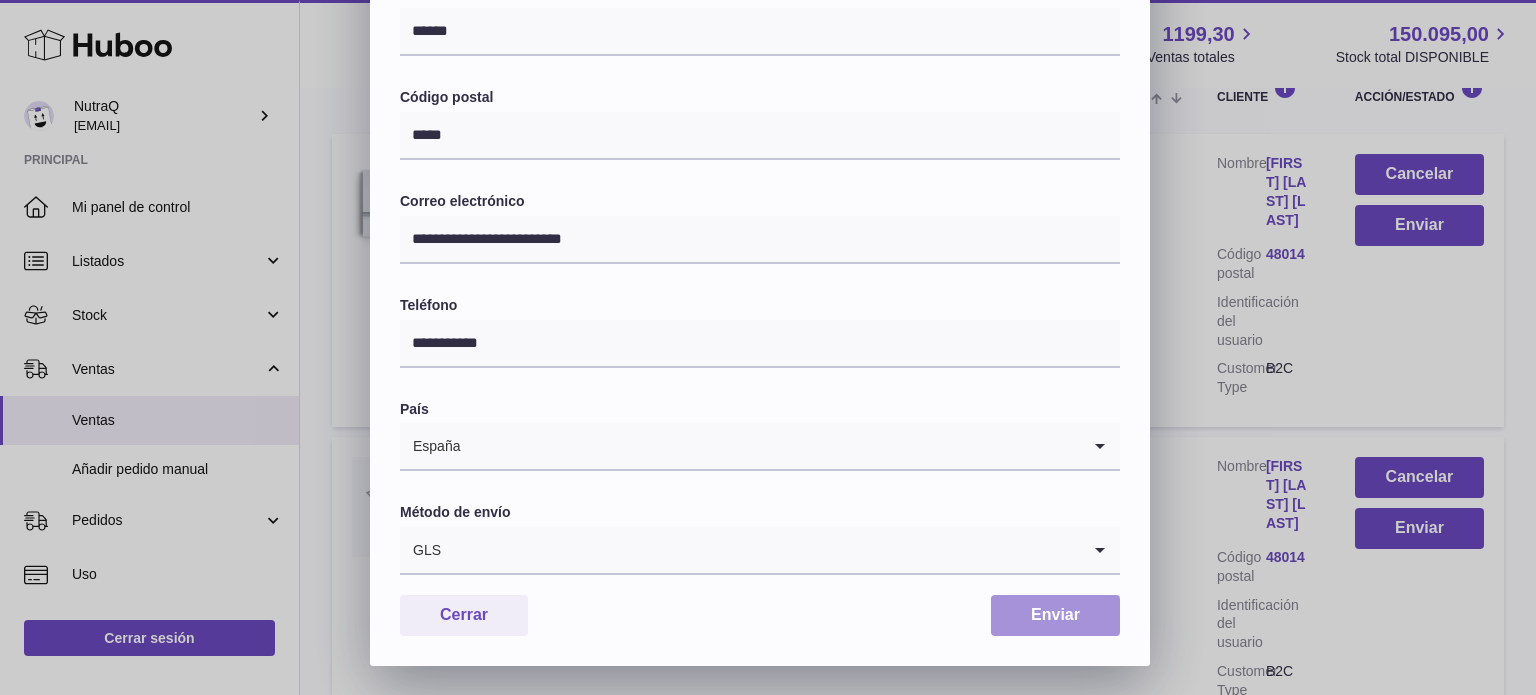 type on "******" 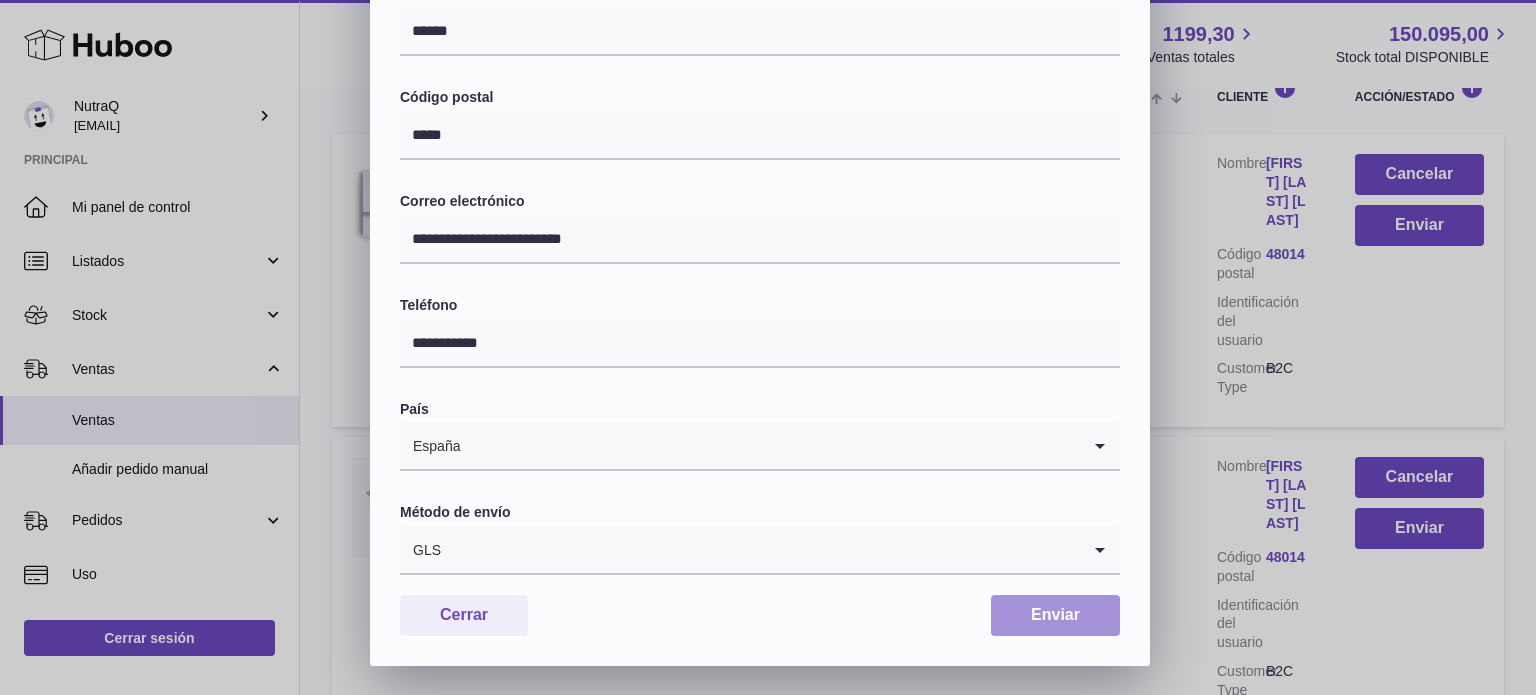 click on "Enviar" at bounding box center [1055, 615] 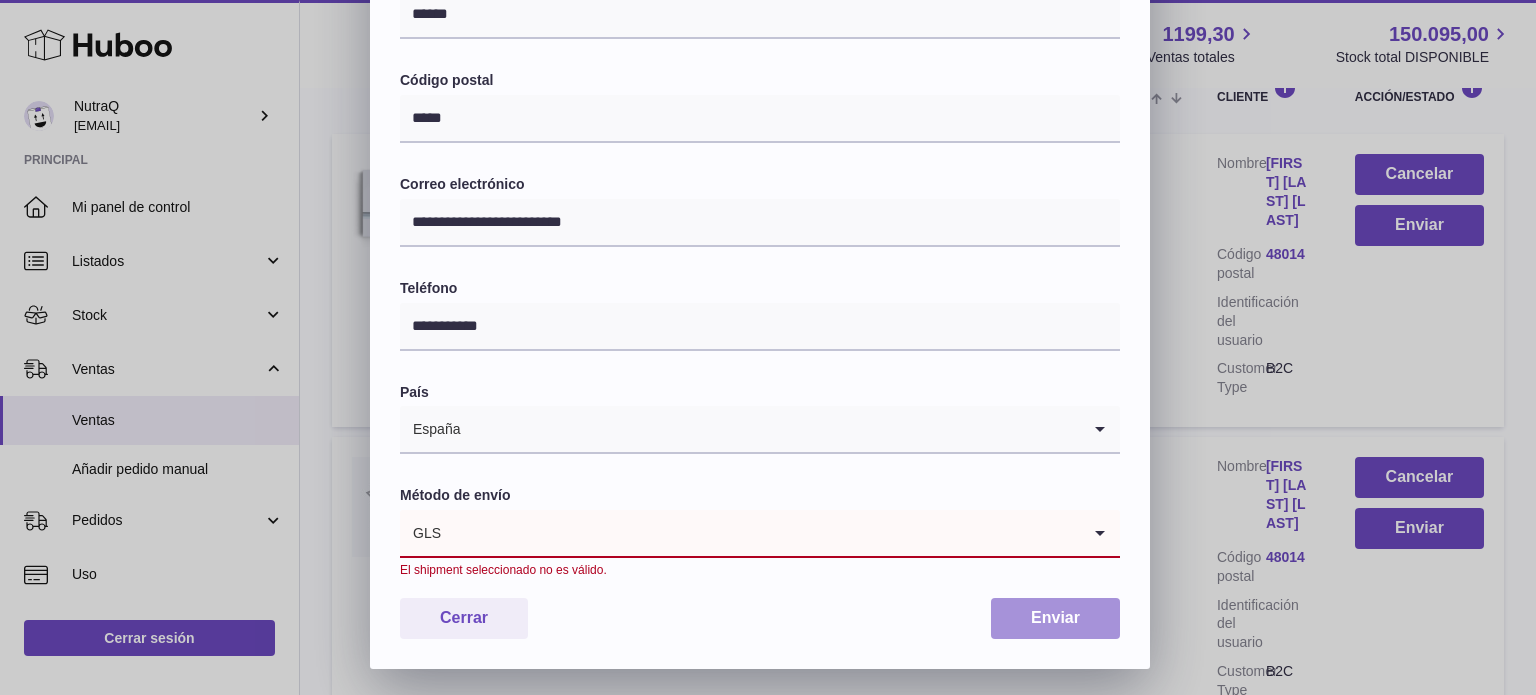 scroll, scrollTop: 585, scrollLeft: 0, axis: vertical 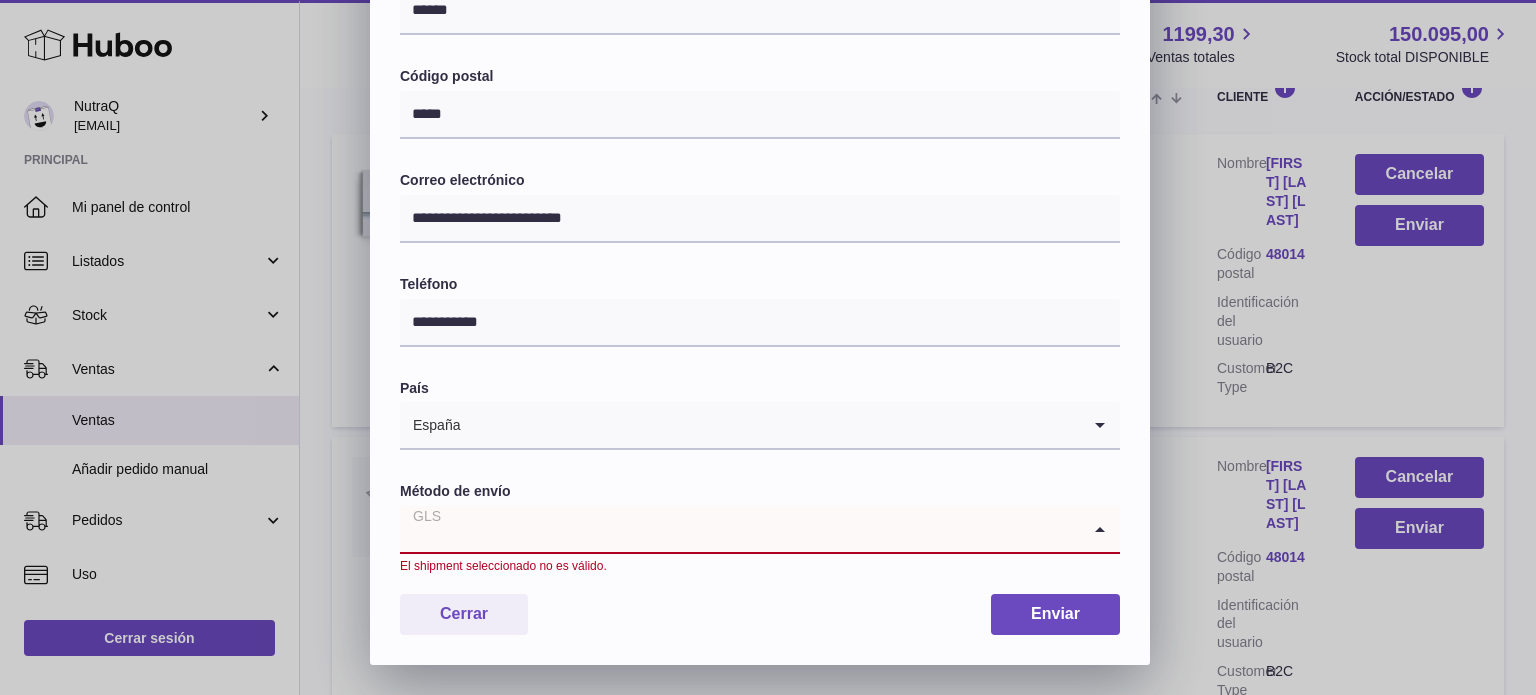 click at bounding box center (740, 529) 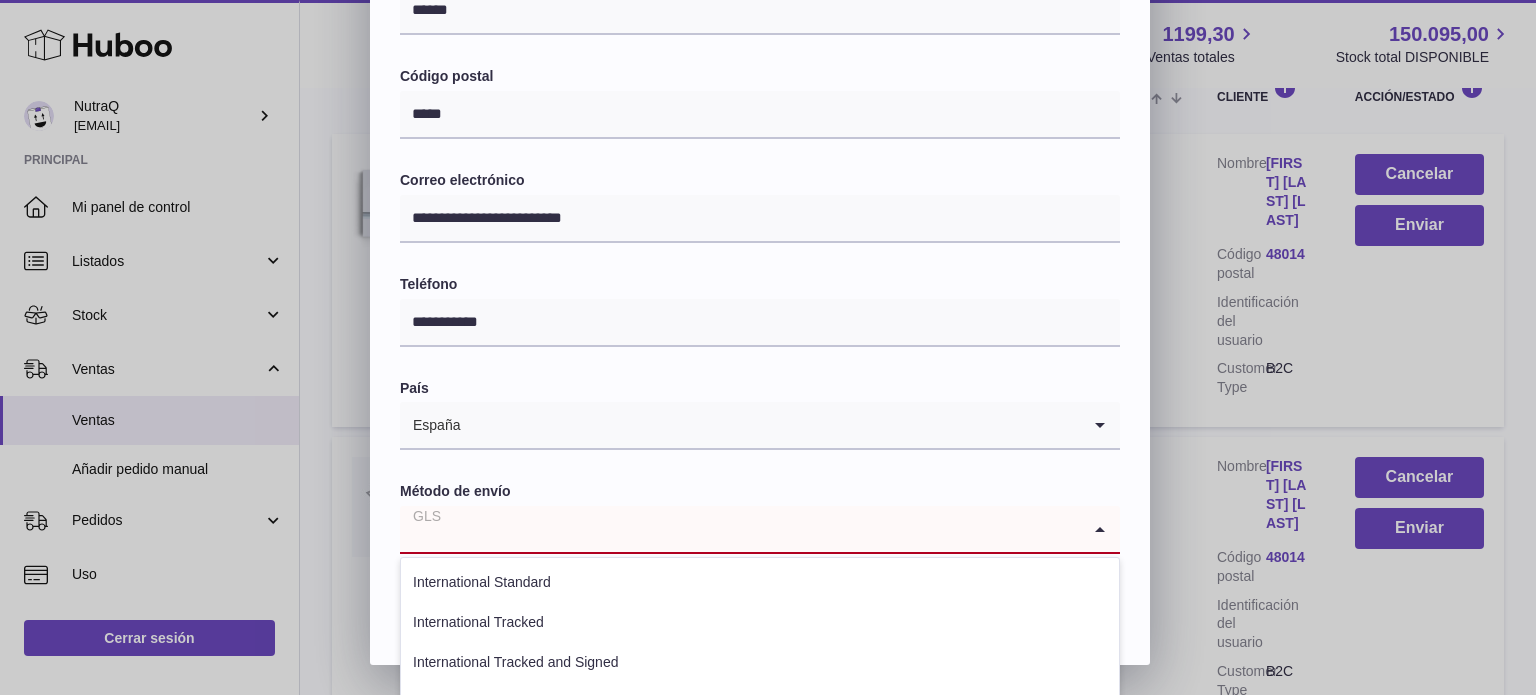 click at bounding box center (740, 529) 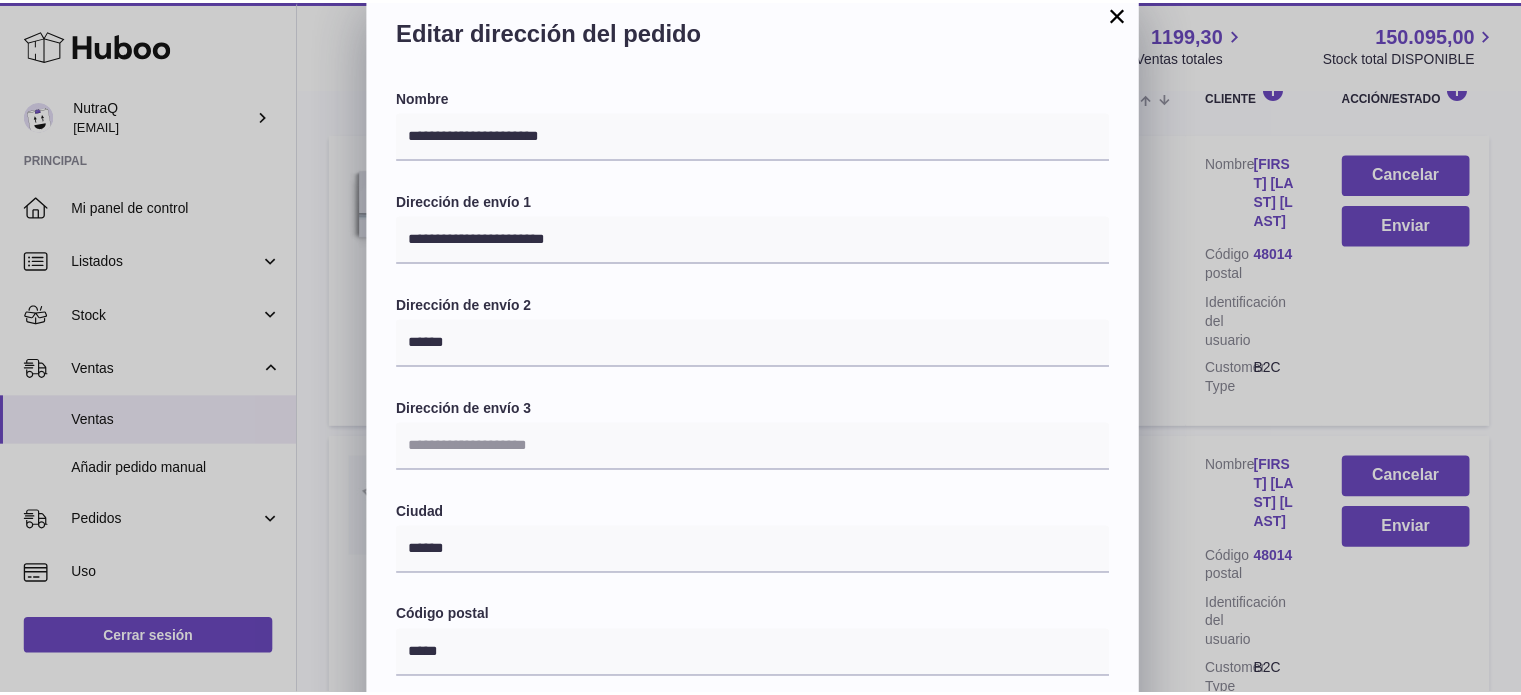scroll, scrollTop: 0, scrollLeft: 0, axis: both 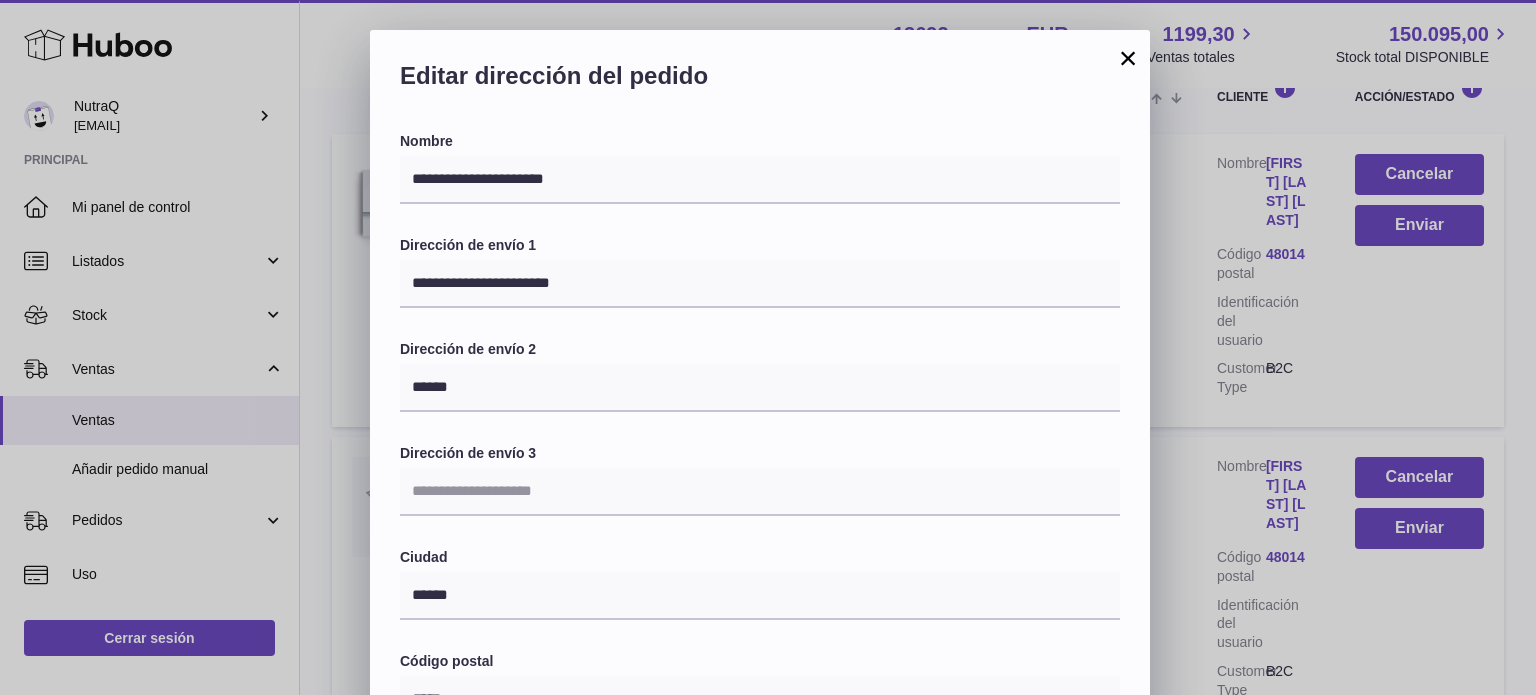 click on "×" at bounding box center [1128, 58] 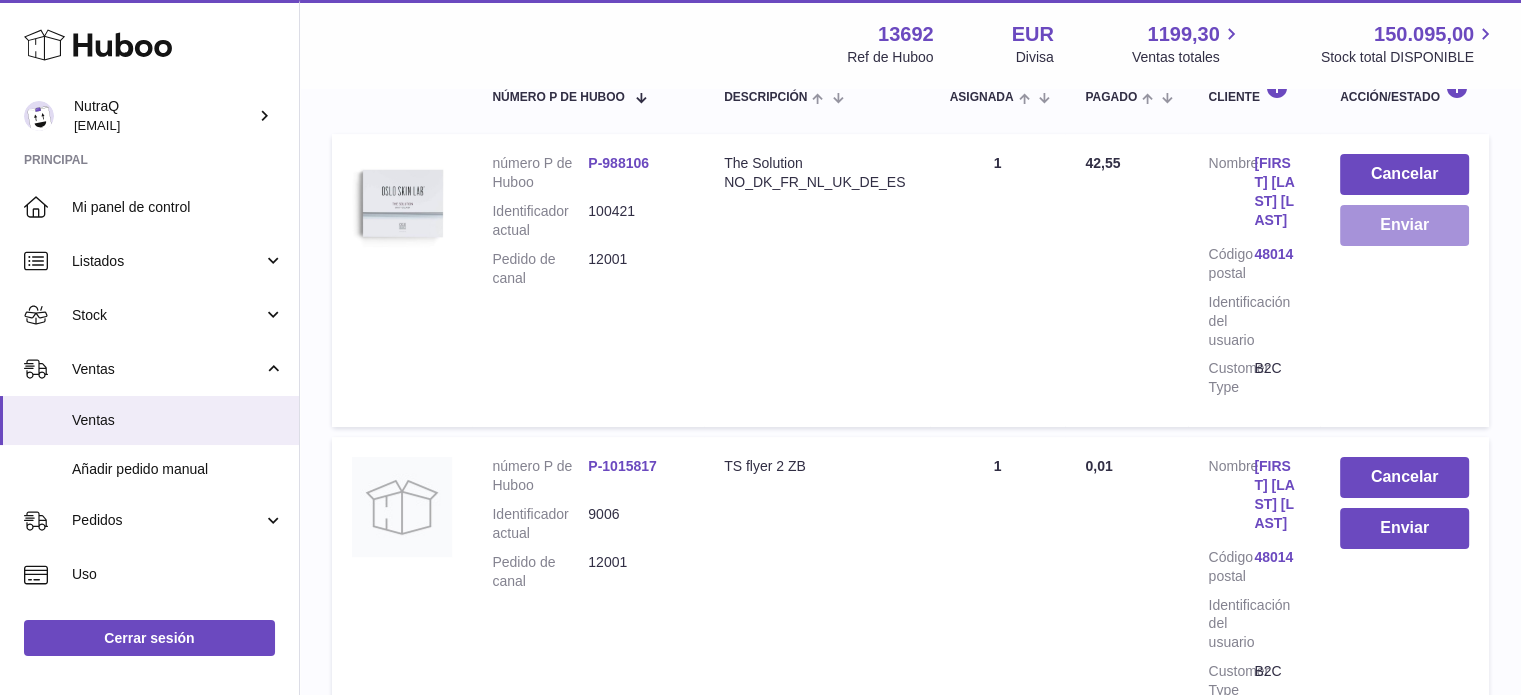 click on "Enviar" at bounding box center (1404, 225) 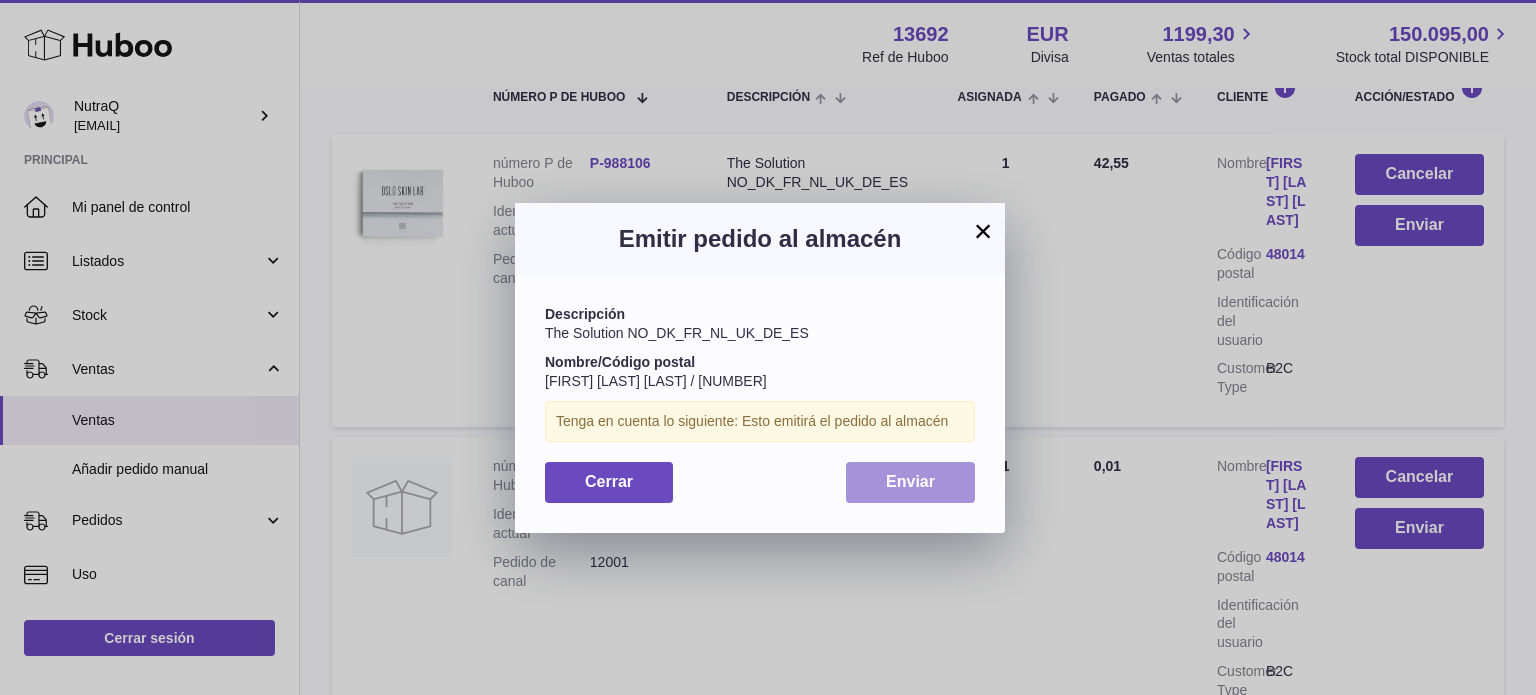 click on "Enviar" at bounding box center [910, 481] 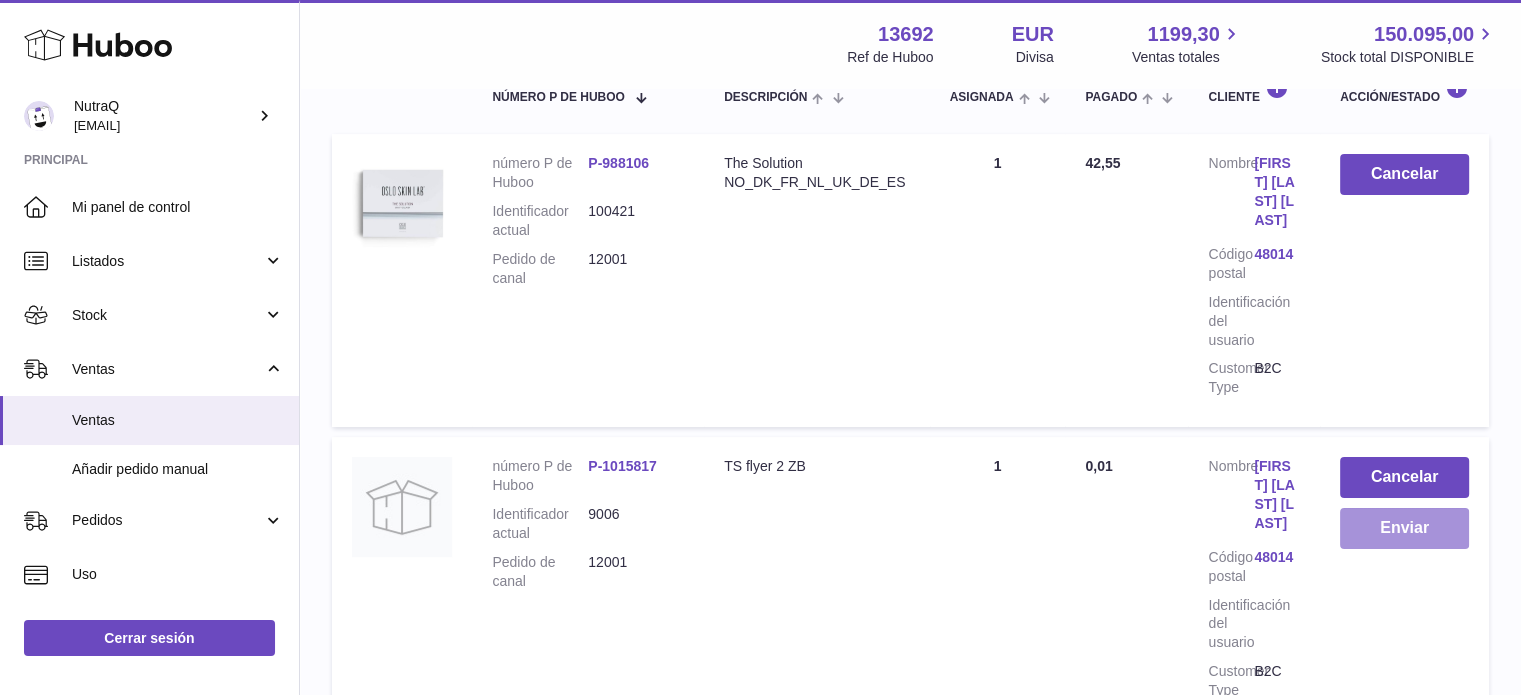 click on "Enviar" at bounding box center (1404, 528) 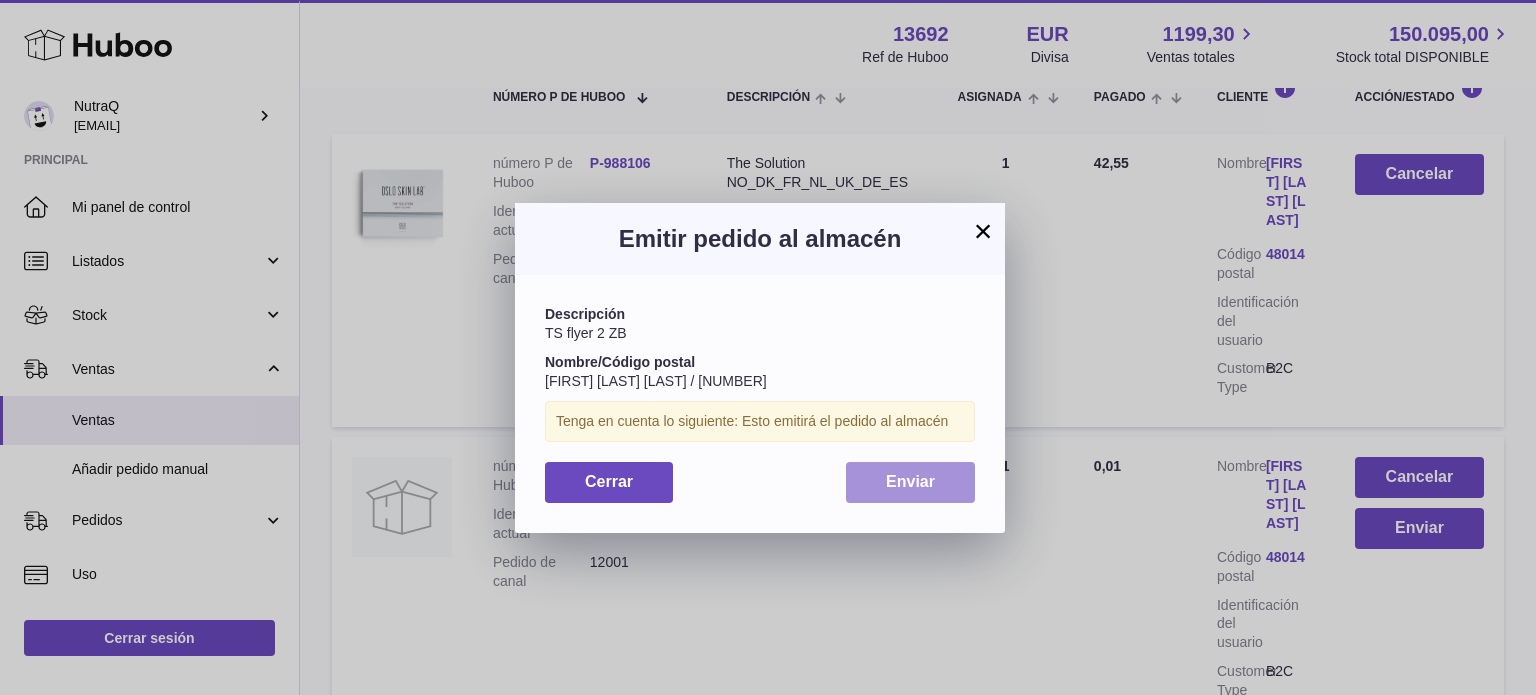 drag, startPoint x: 877, startPoint y: 514, endPoint x: 896, endPoint y: 504, distance: 21.470911 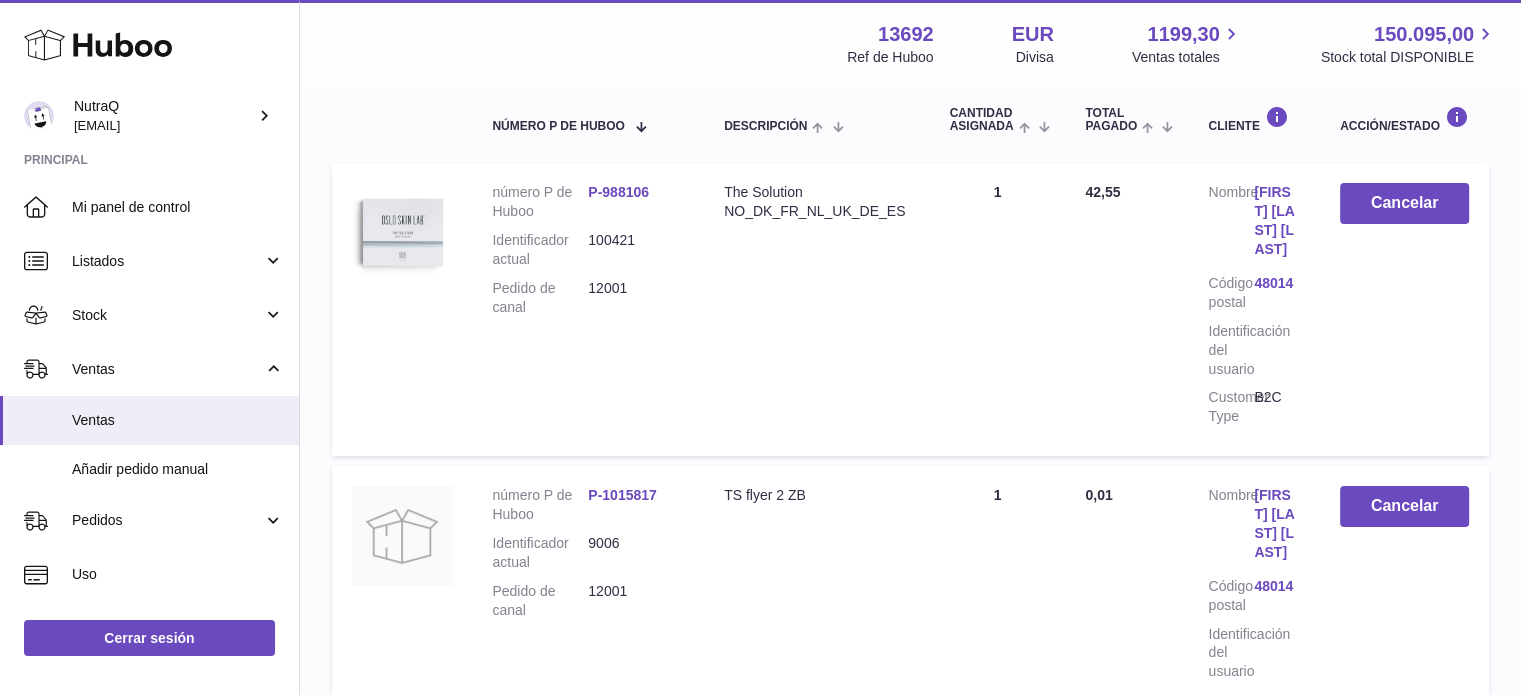 scroll, scrollTop: 268, scrollLeft: 0, axis: vertical 